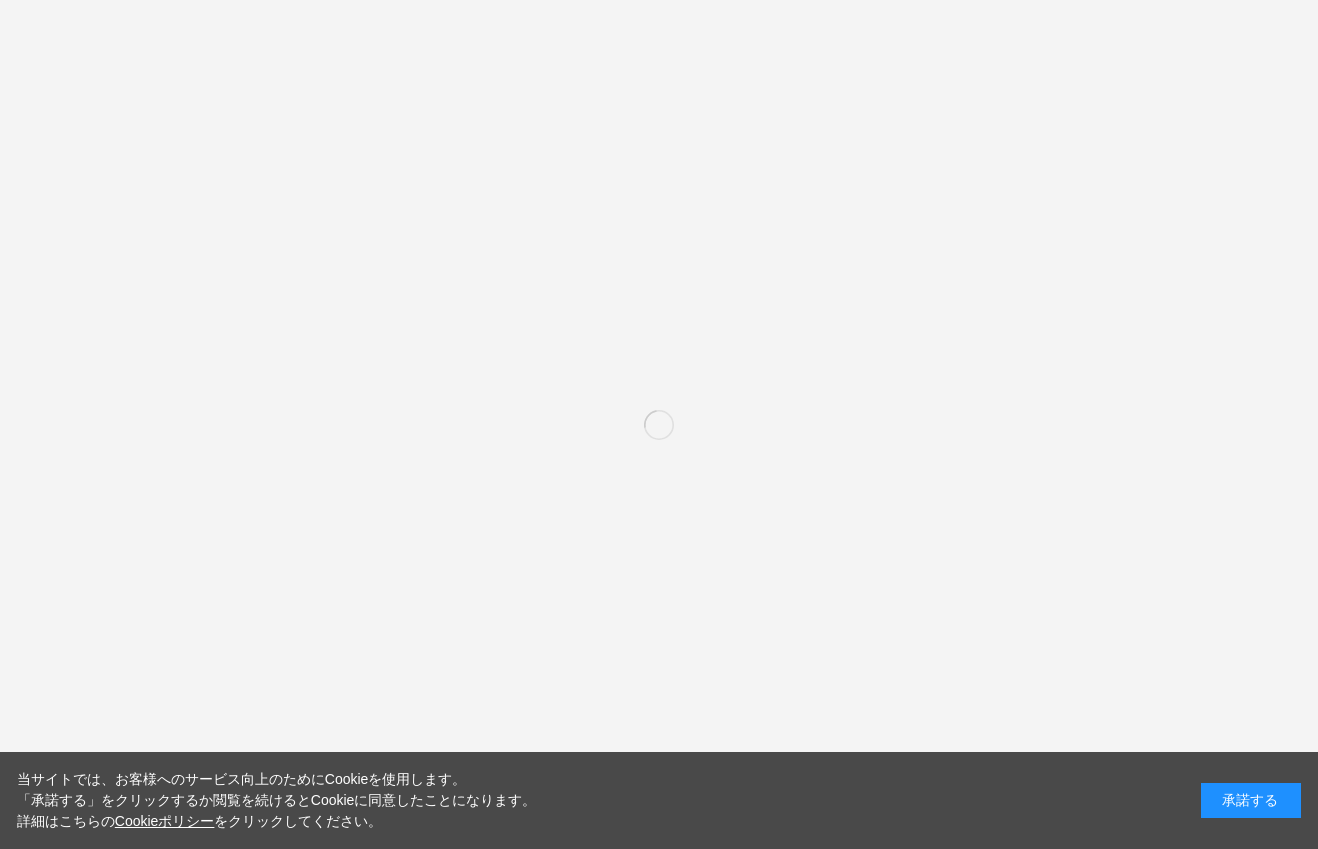 scroll, scrollTop: 3680, scrollLeft: 0, axis: vertical 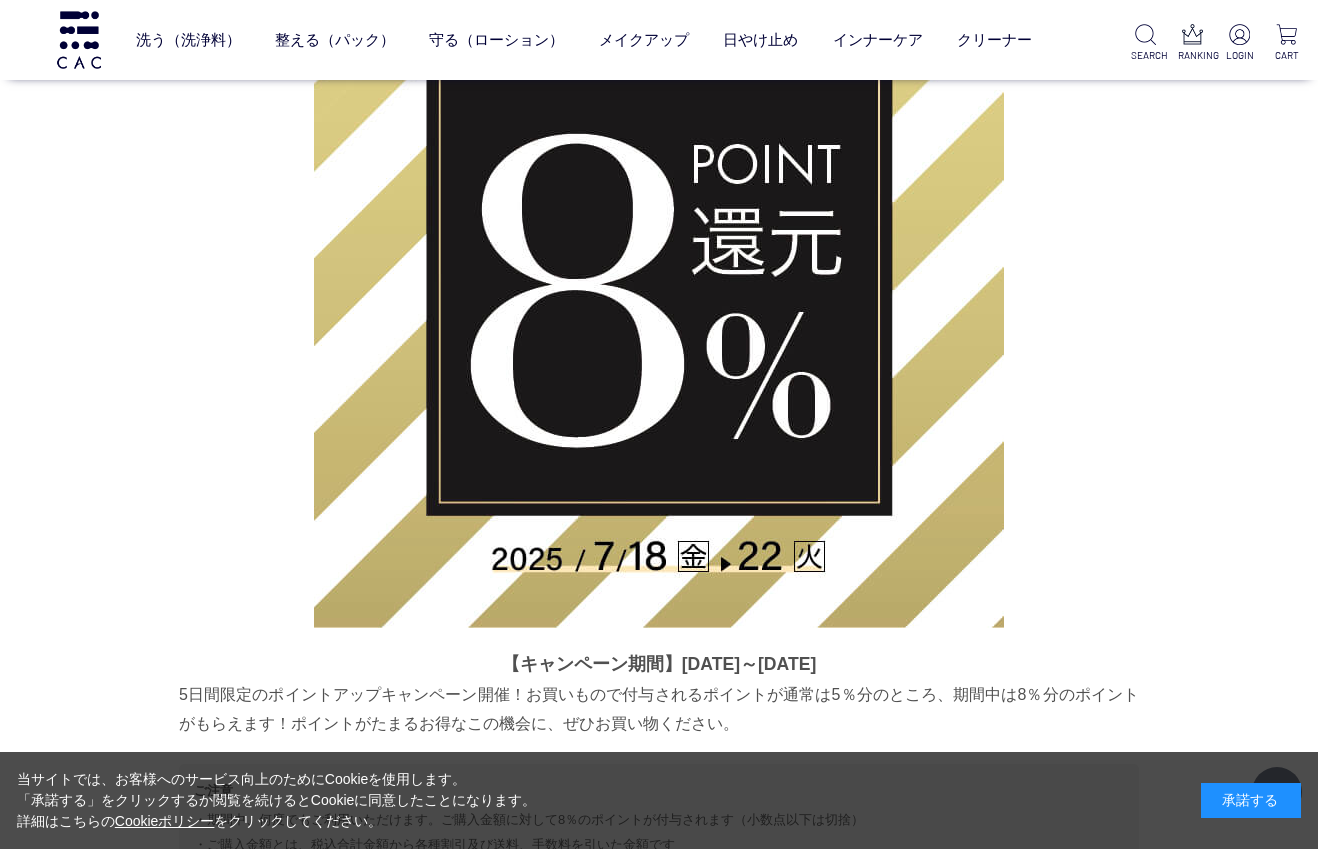 click on "承諾する" at bounding box center (1251, 800) 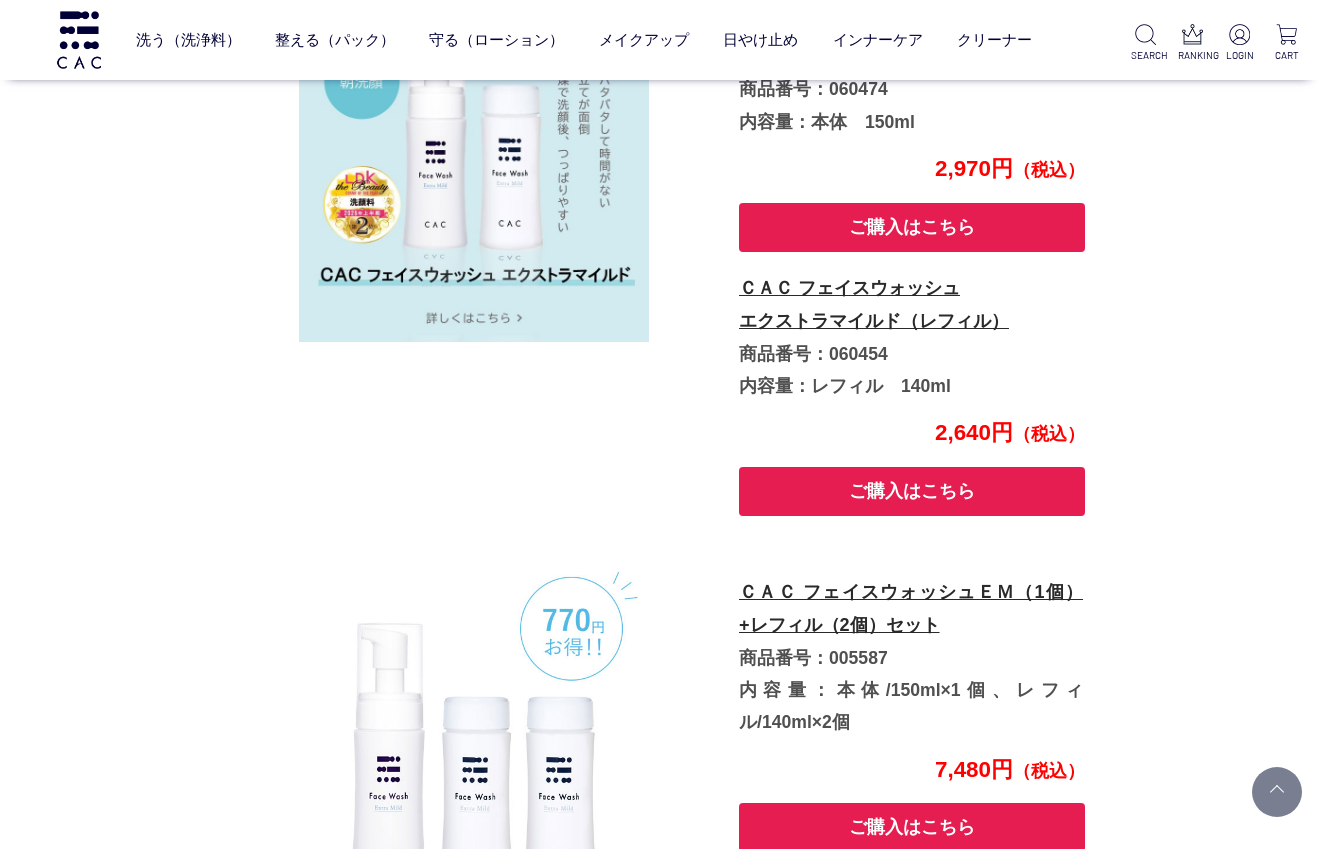 scroll, scrollTop: 2380, scrollLeft: 0, axis: vertical 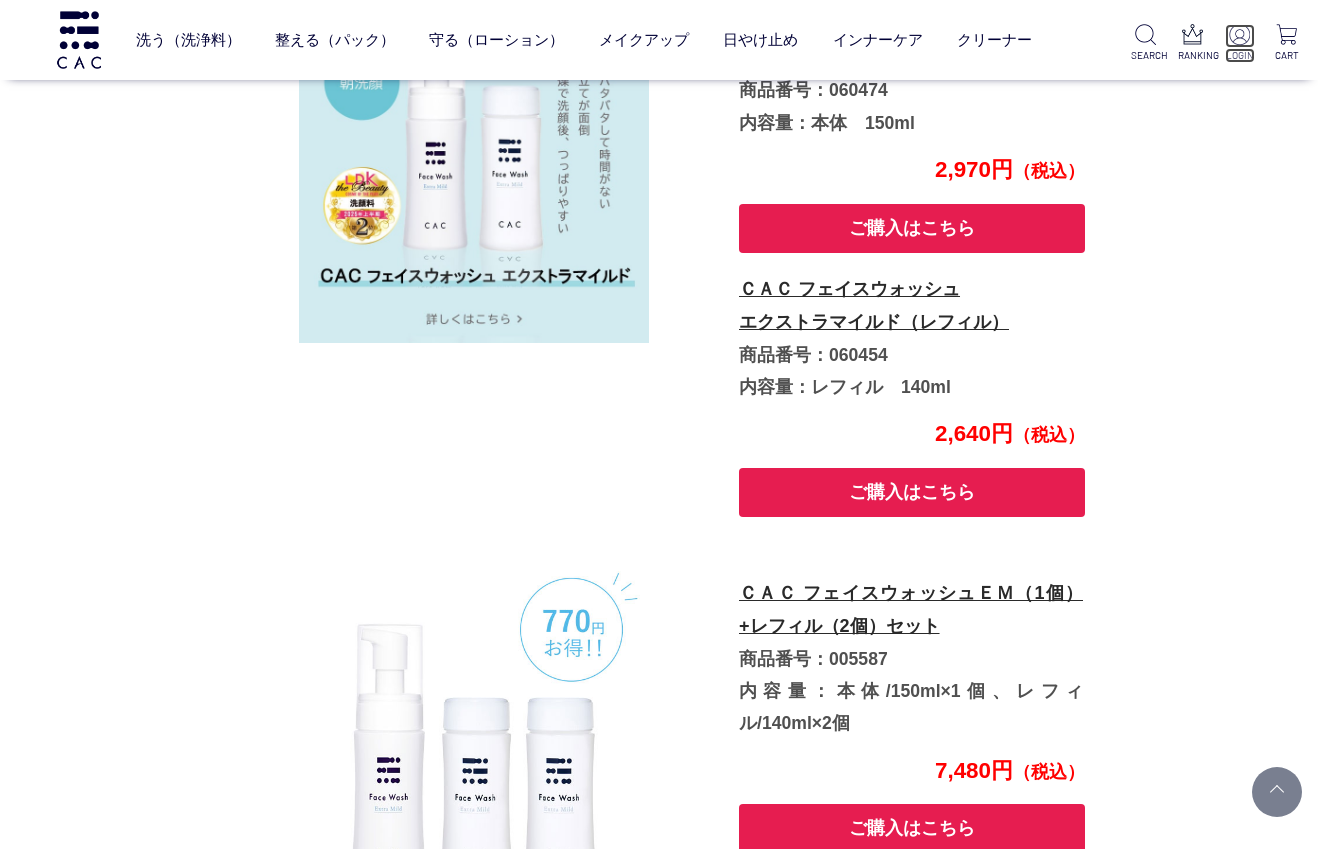 click on "LOGIN" at bounding box center [1240, 55] 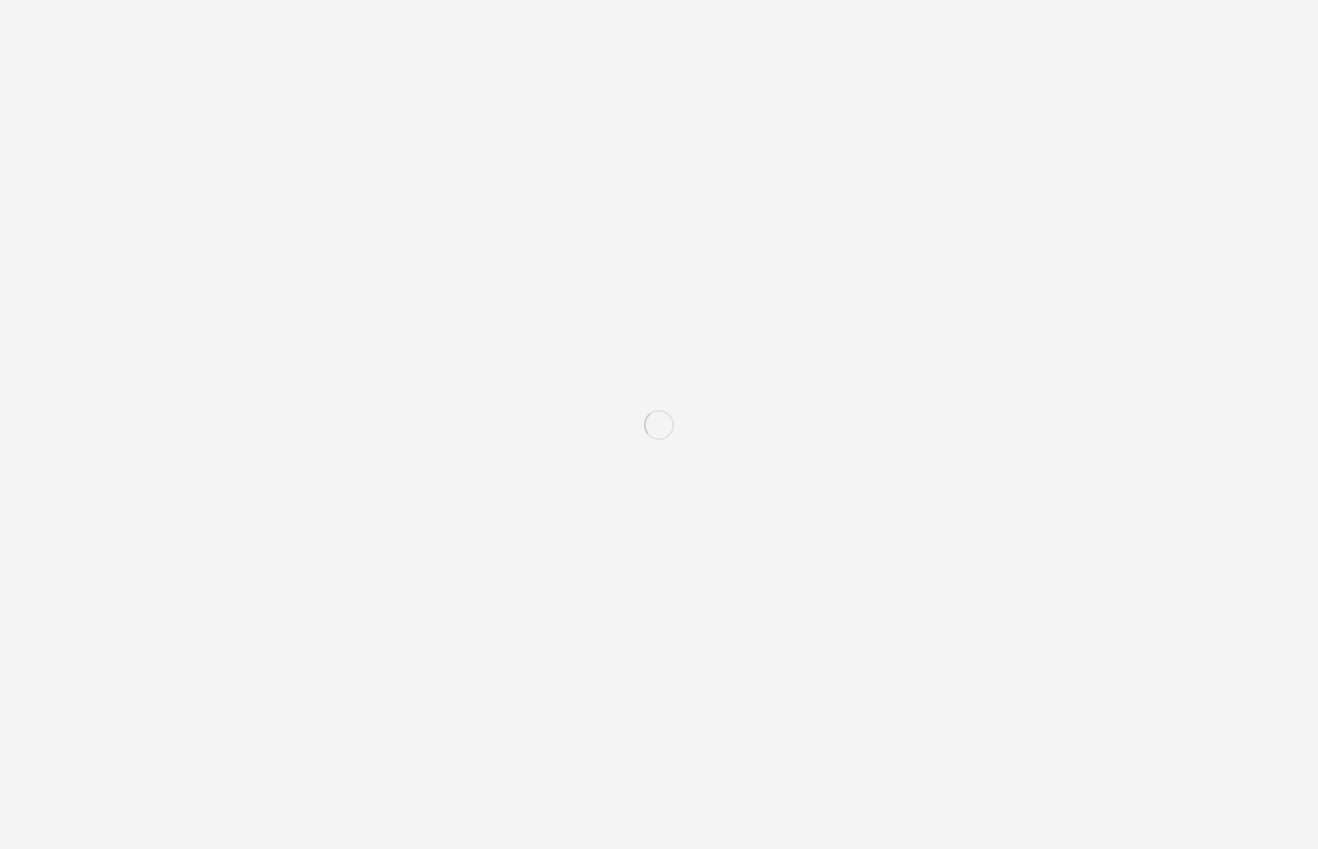 scroll, scrollTop: 0, scrollLeft: 0, axis: both 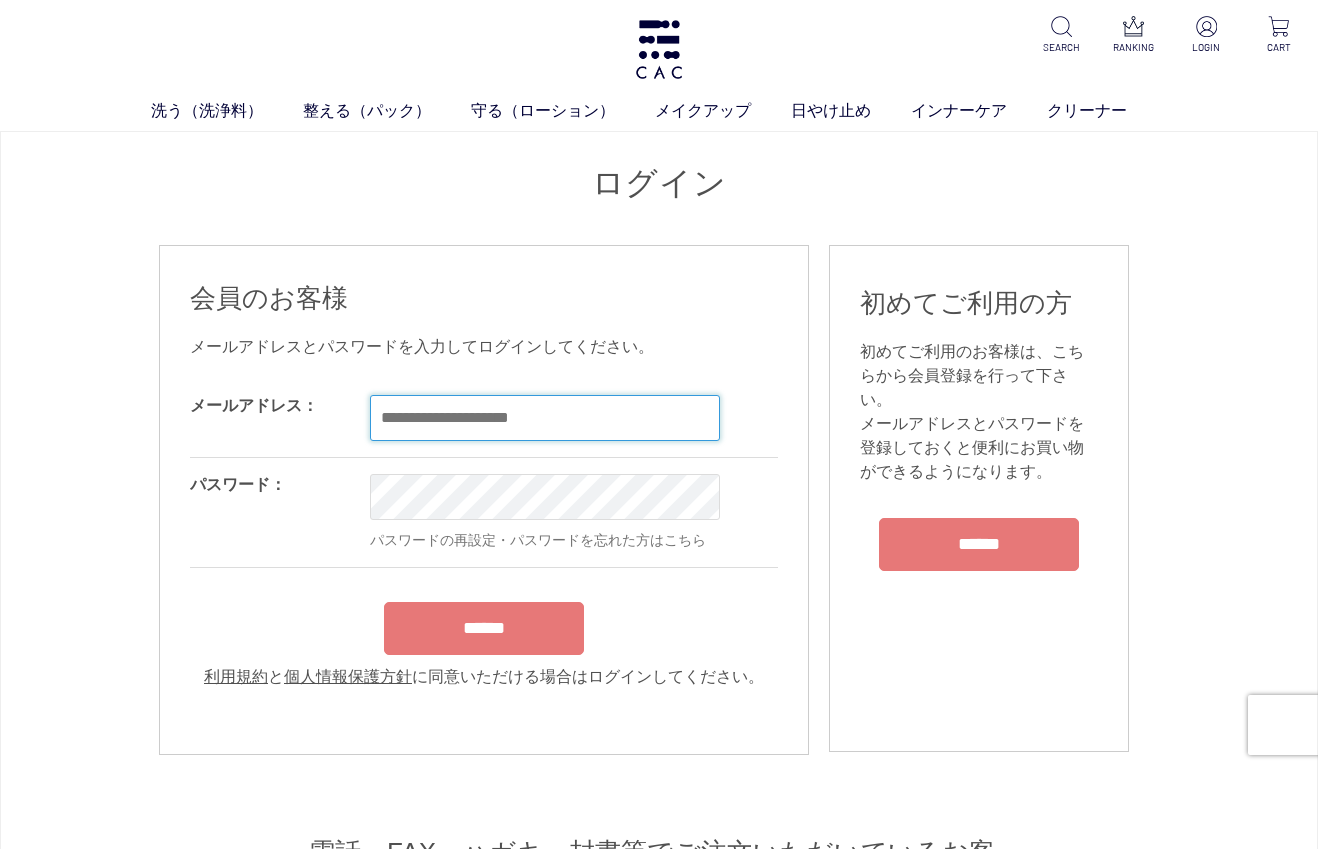 type on "**********" 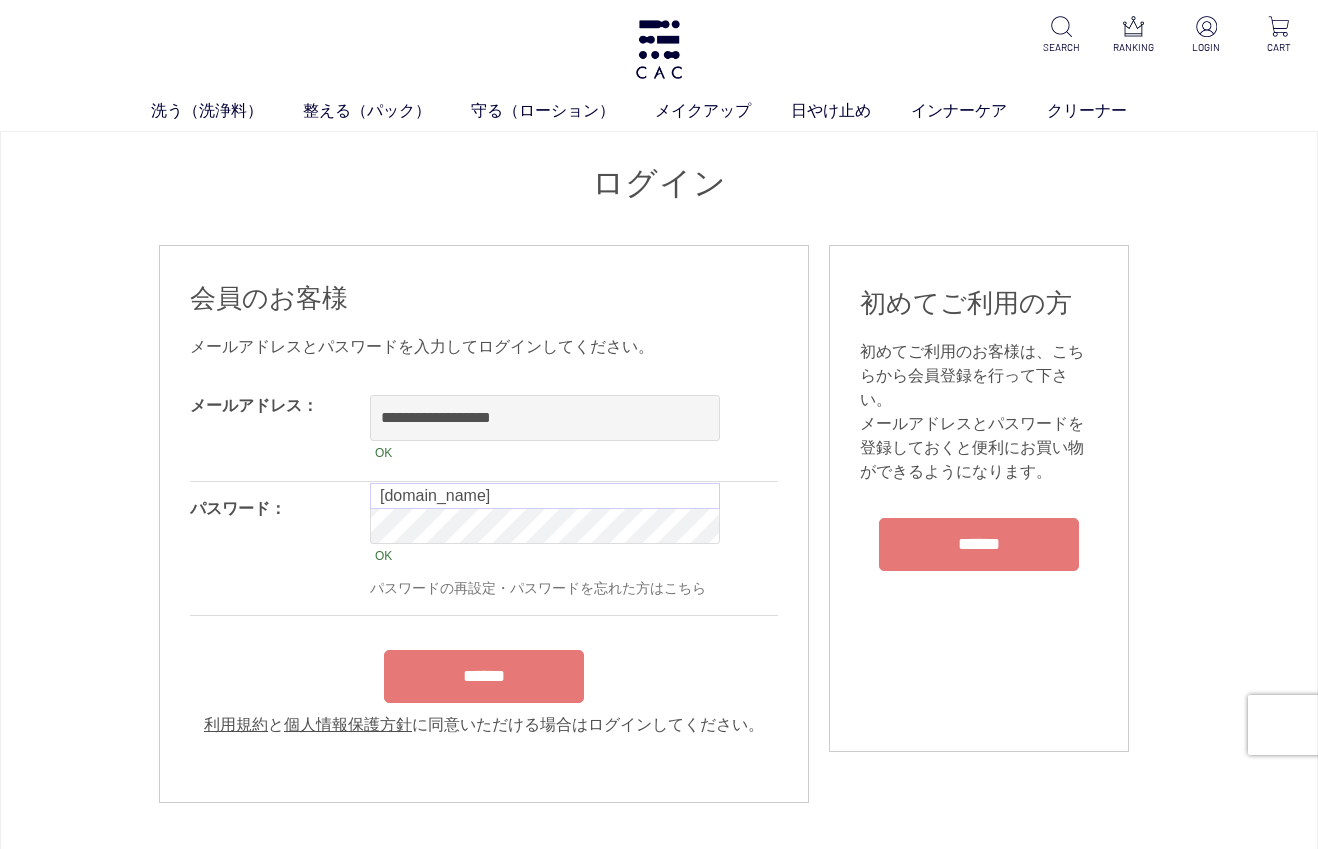 click on "**********" at bounding box center (484, 558) 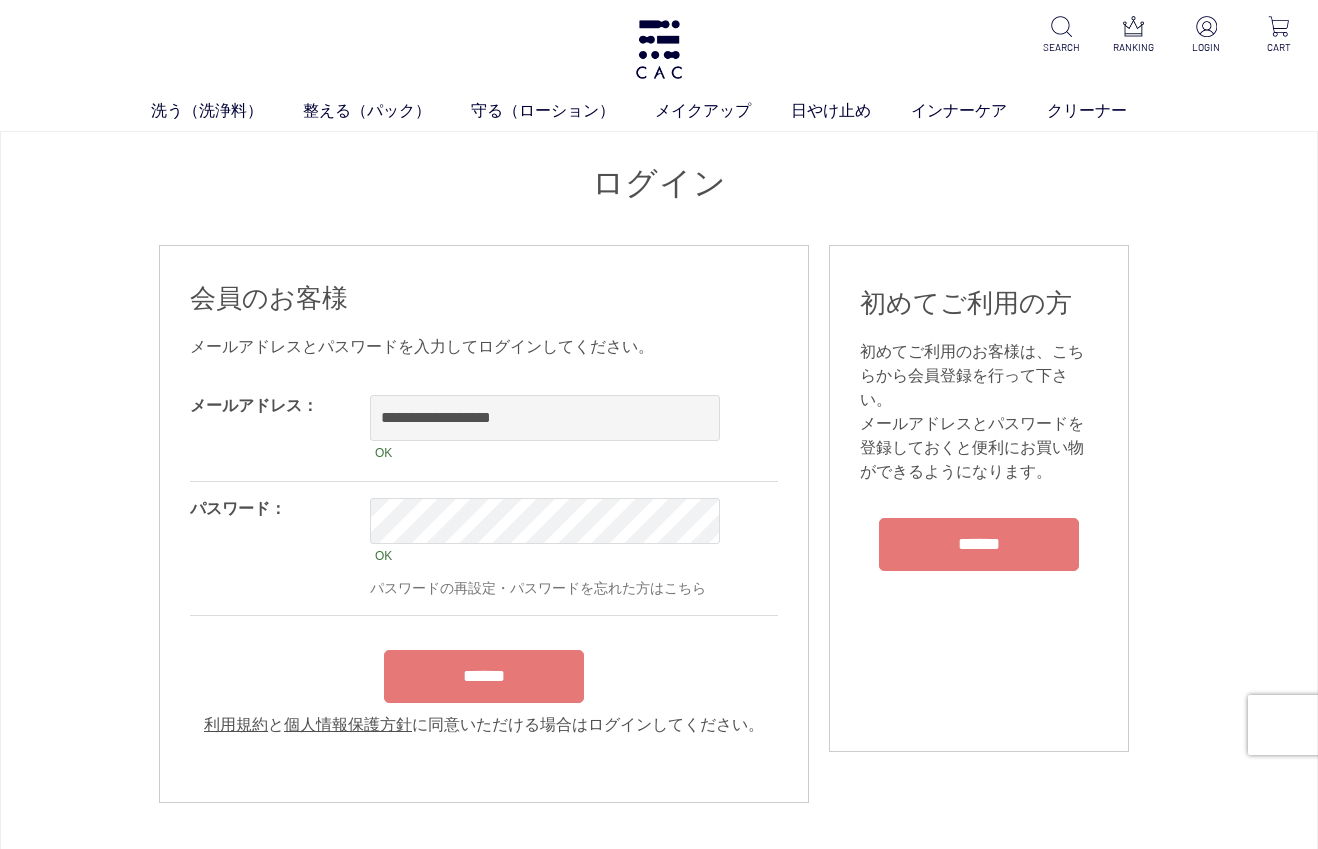 click on "******" at bounding box center (484, 676) 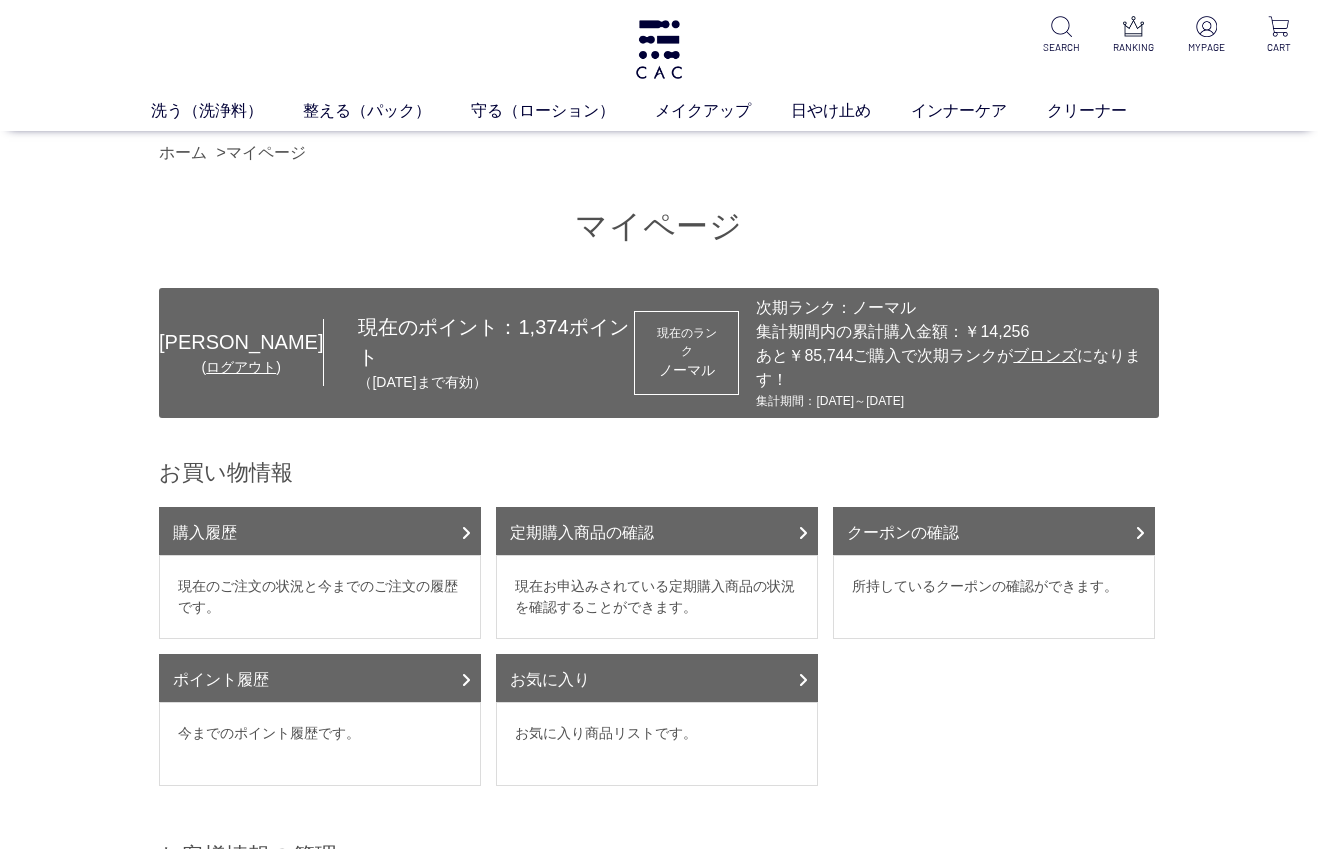 scroll, scrollTop: 0, scrollLeft: 0, axis: both 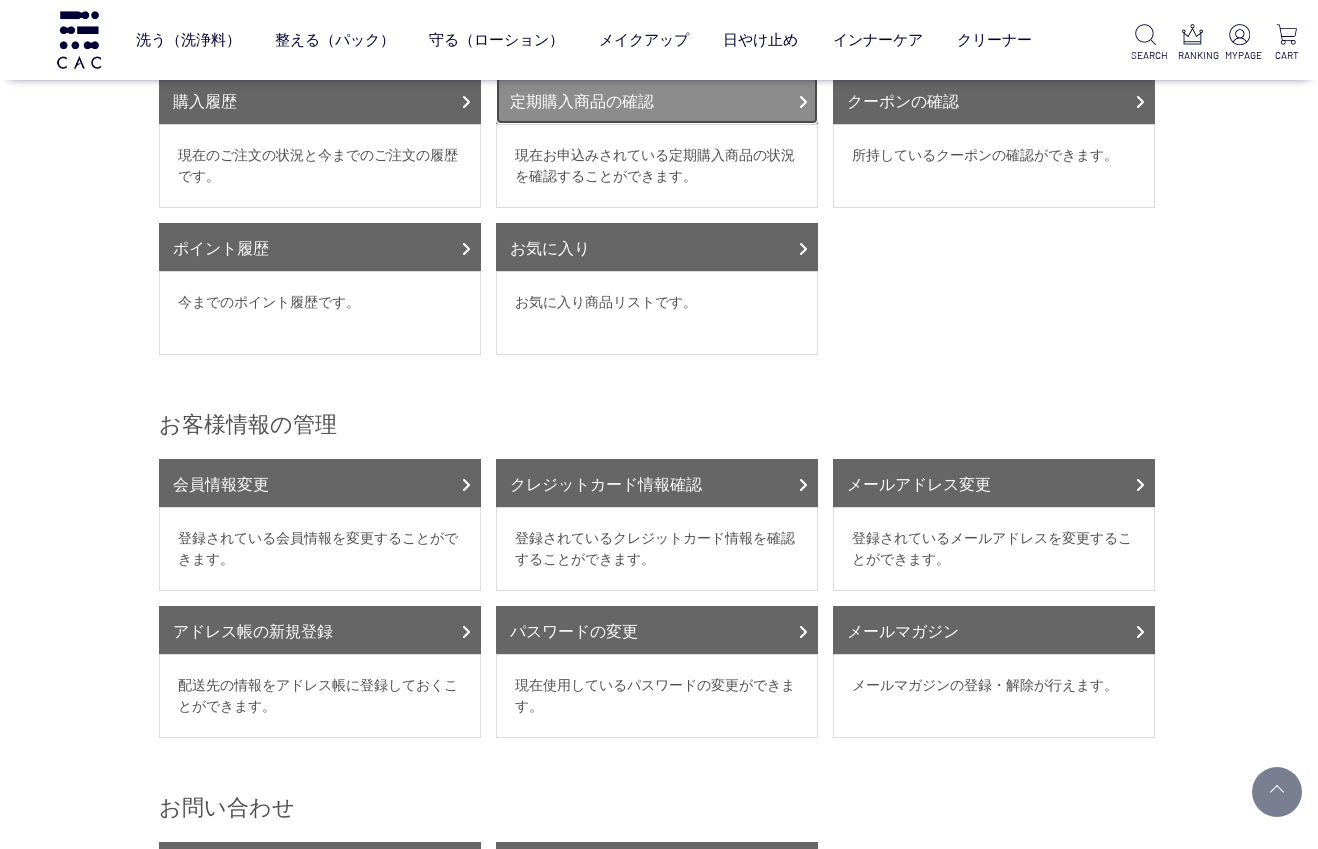 click on "定期購入商品の確認" at bounding box center [657, 100] 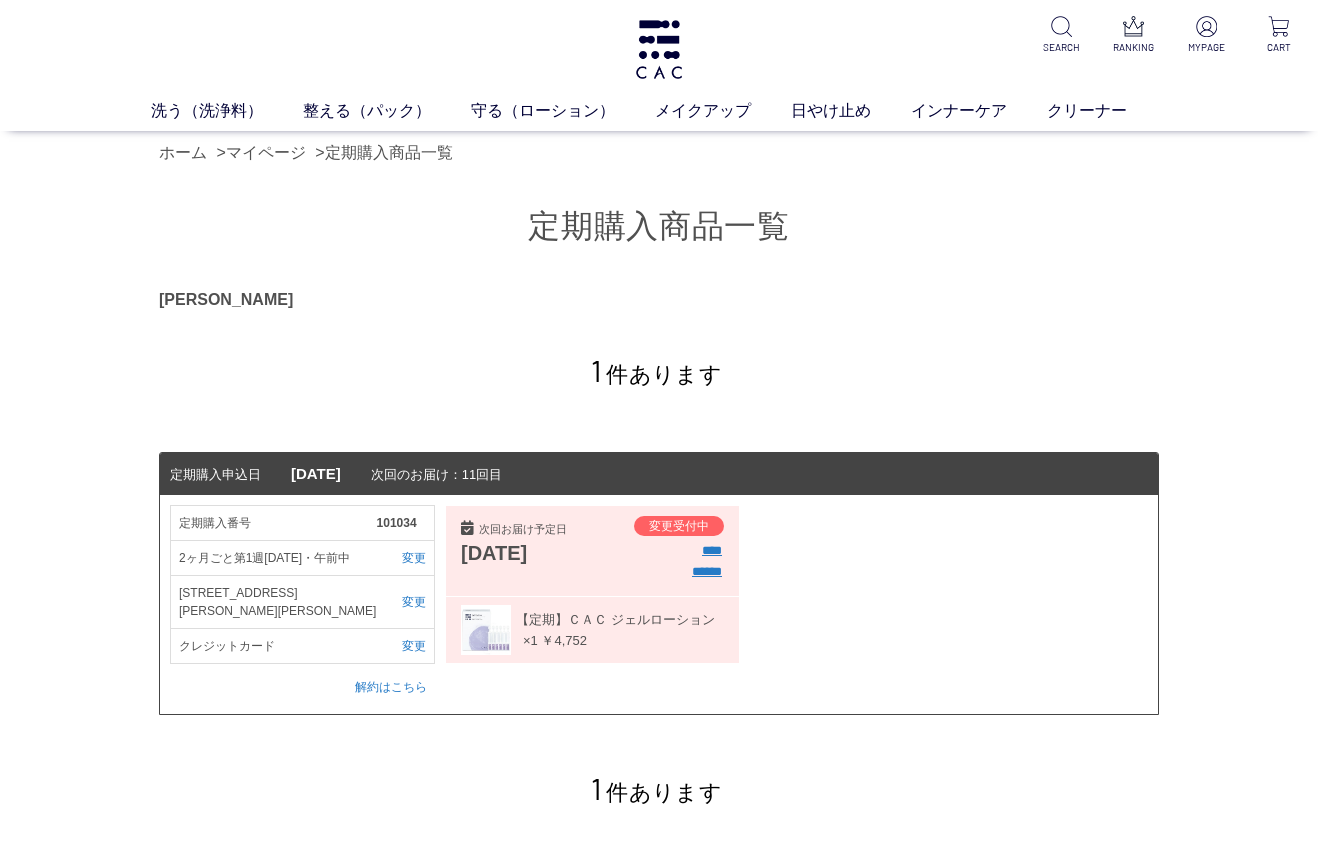 scroll, scrollTop: 0, scrollLeft: 0, axis: both 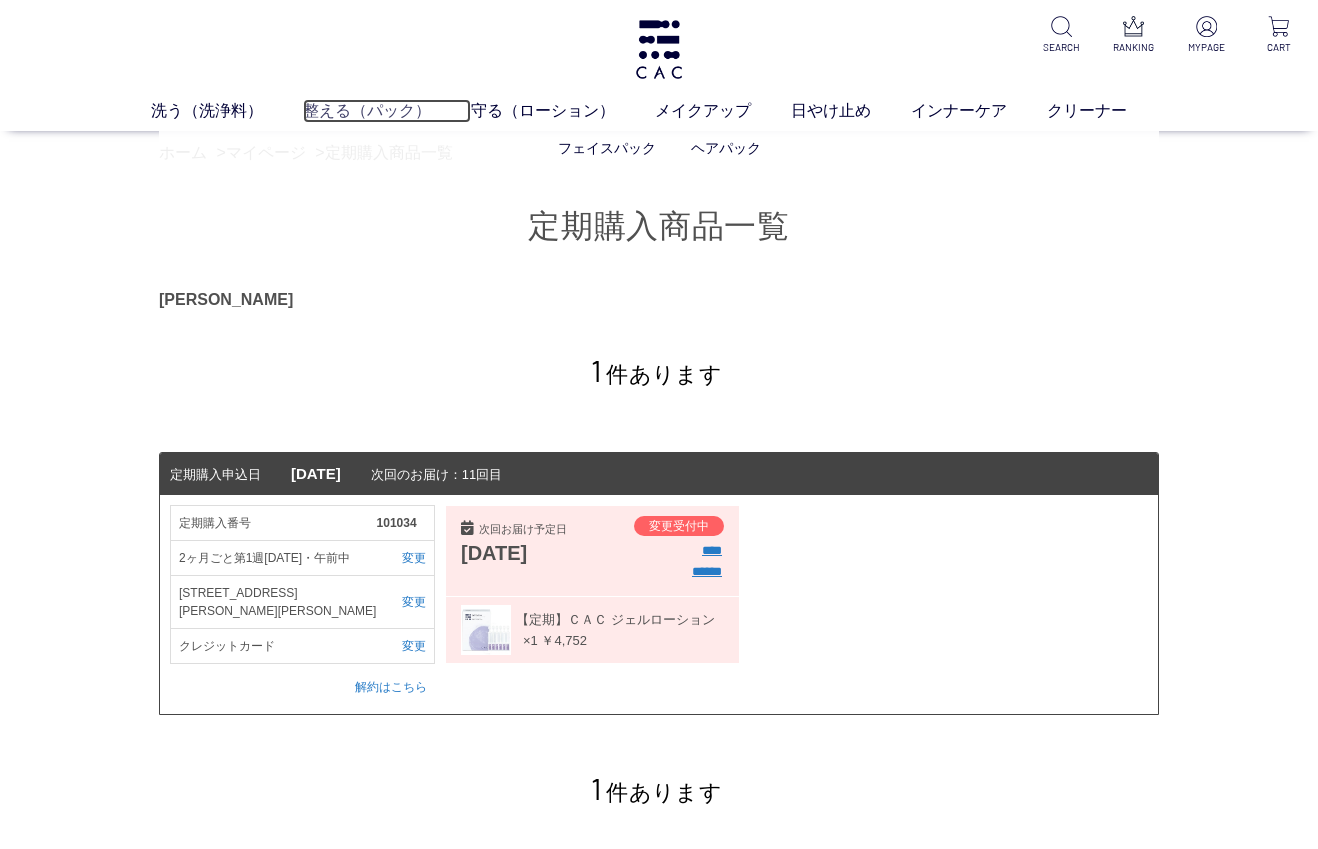 click on "整える（パック）" at bounding box center (387, 111) 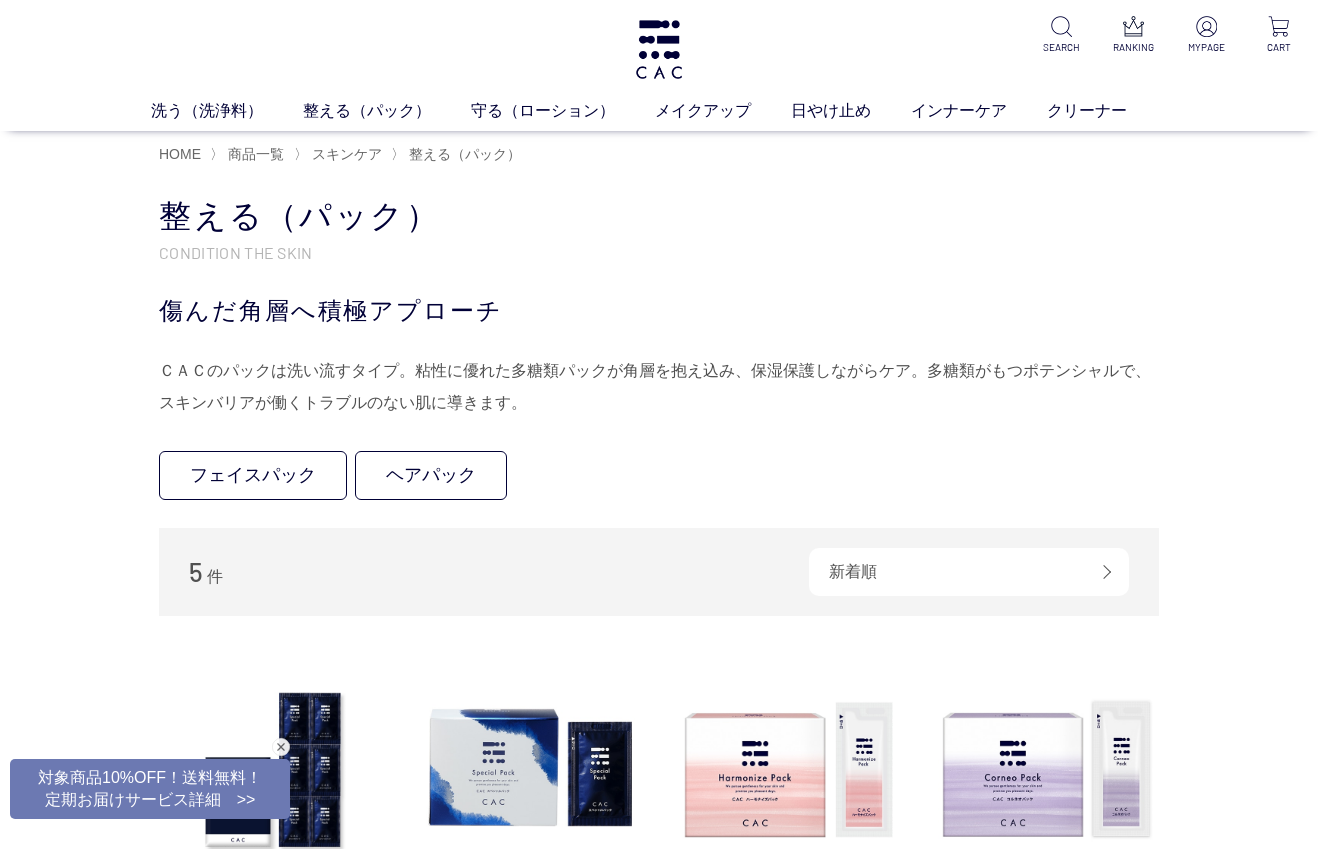 scroll, scrollTop: 0, scrollLeft: 0, axis: both 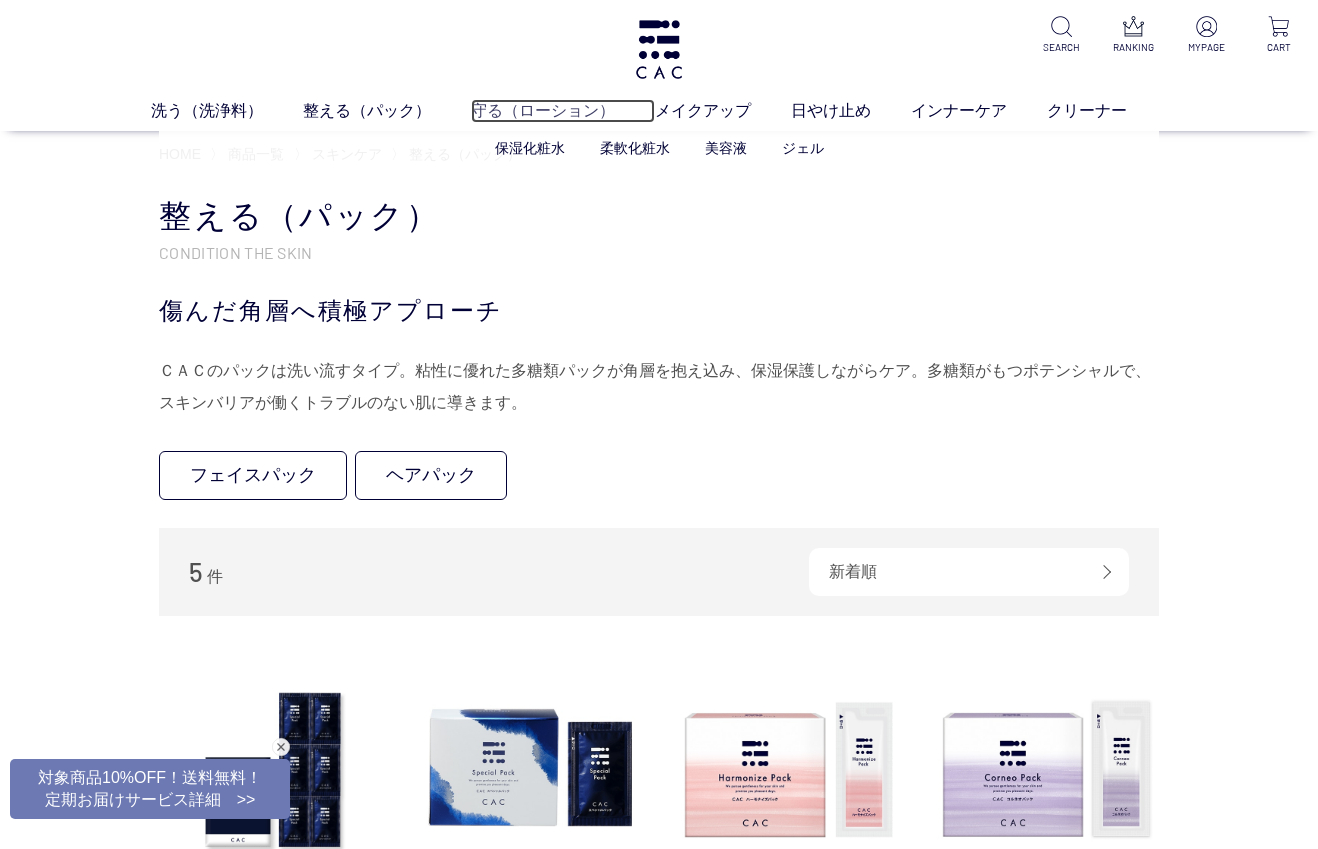 click on "守る（ローション）" at bounding box center (563, 111) 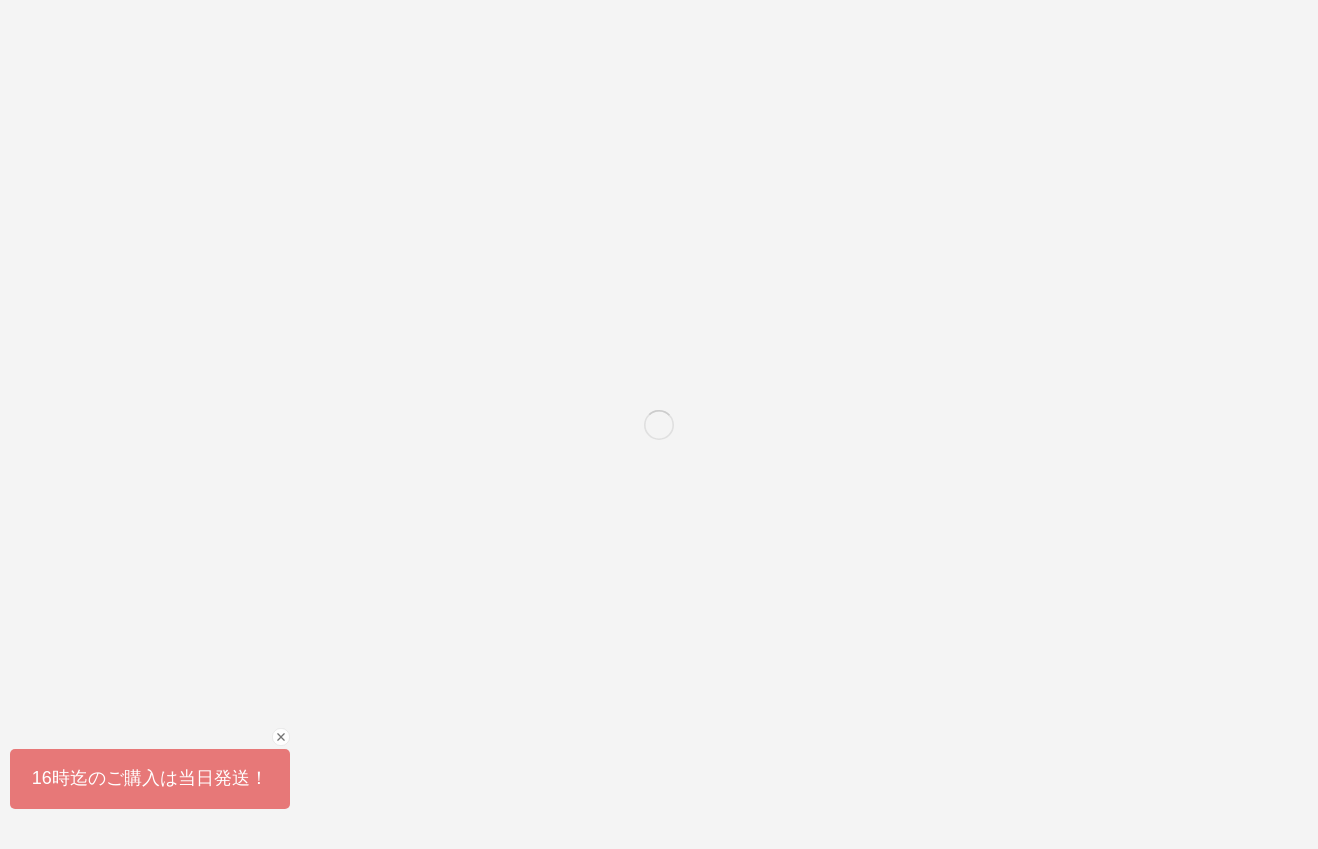 scroll, scrollTop: 0, scrollLeft: 0, axis: both 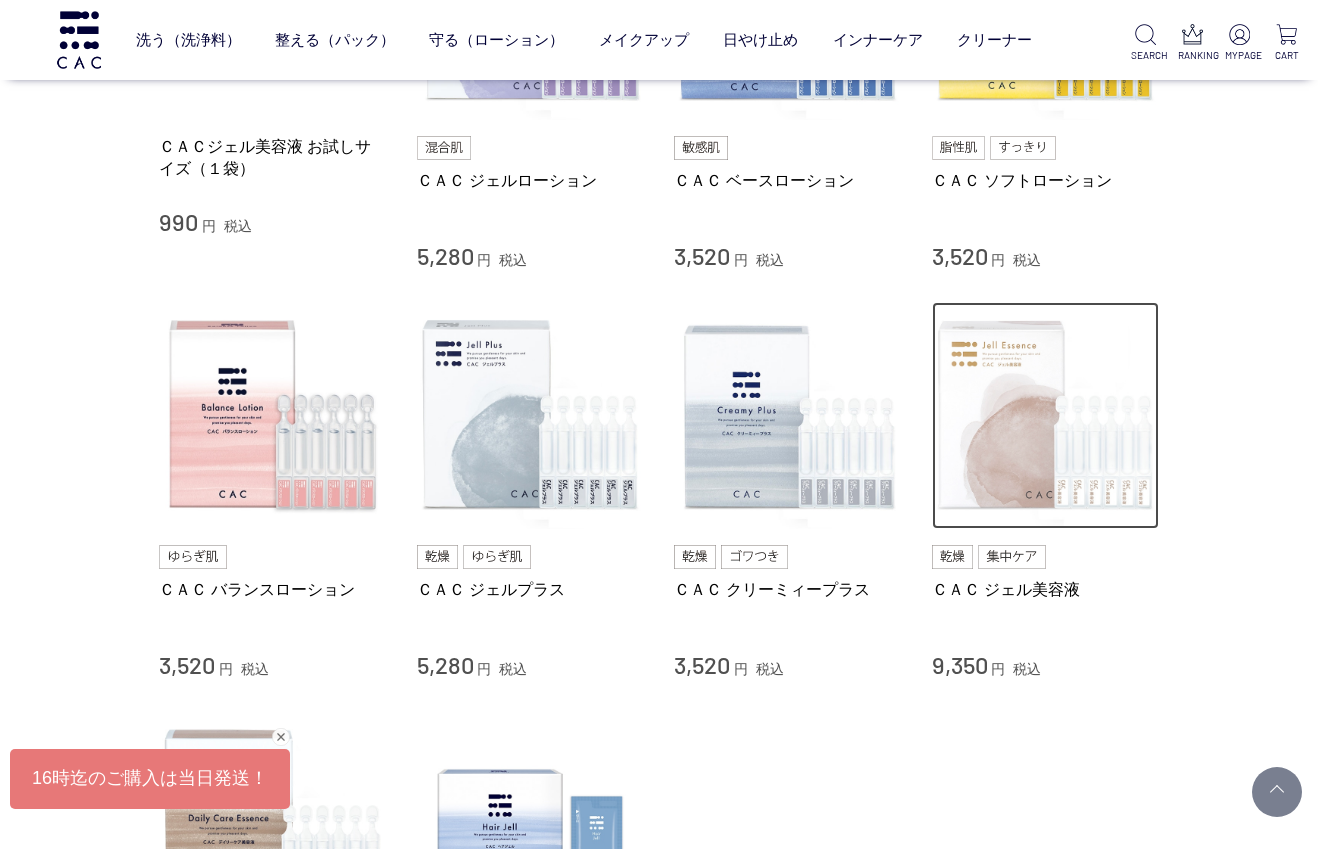 click at bounding box center (1046, 416) 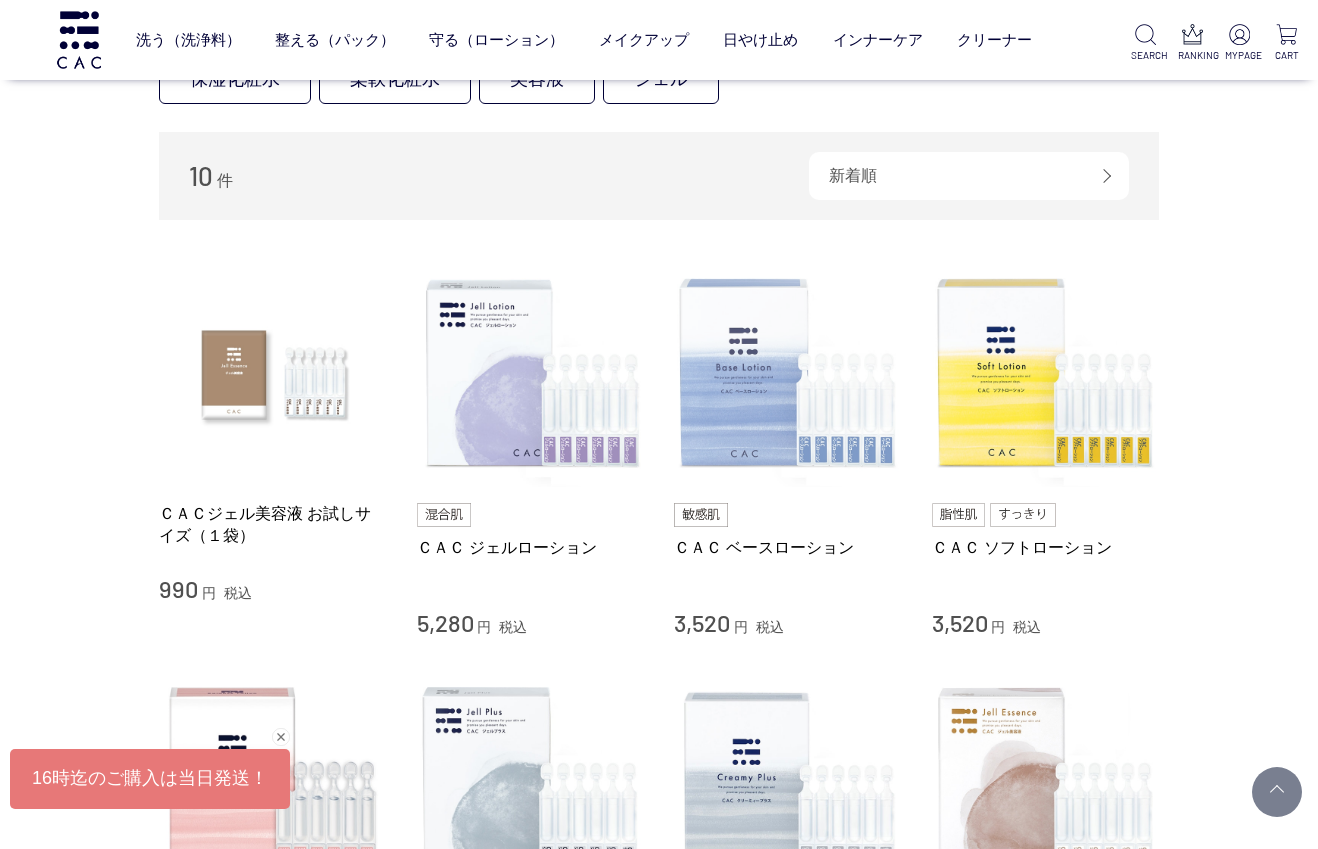scroll, scrollTop: 400, scrollLeft: 0, axis: vertical 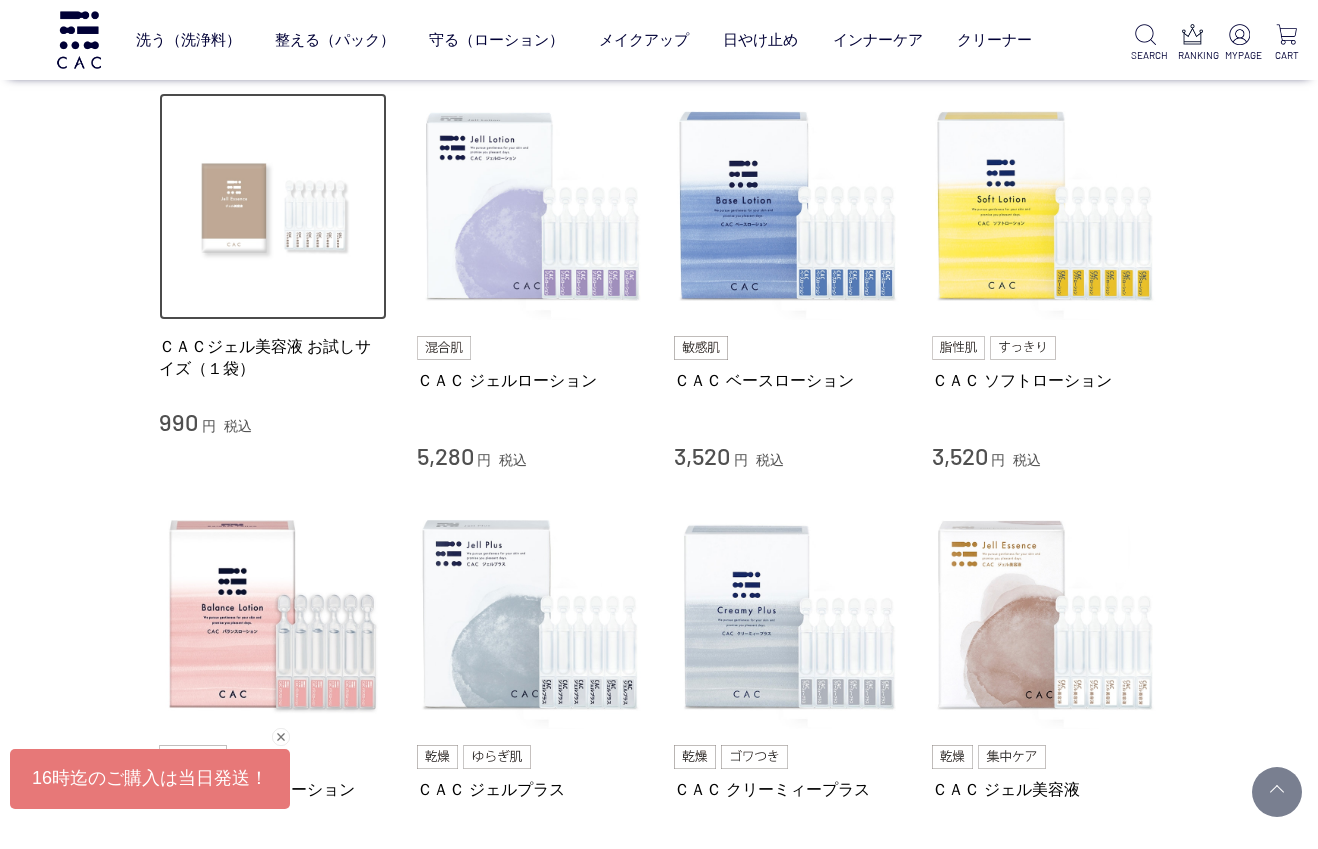 click at bounding box center (273, 207) 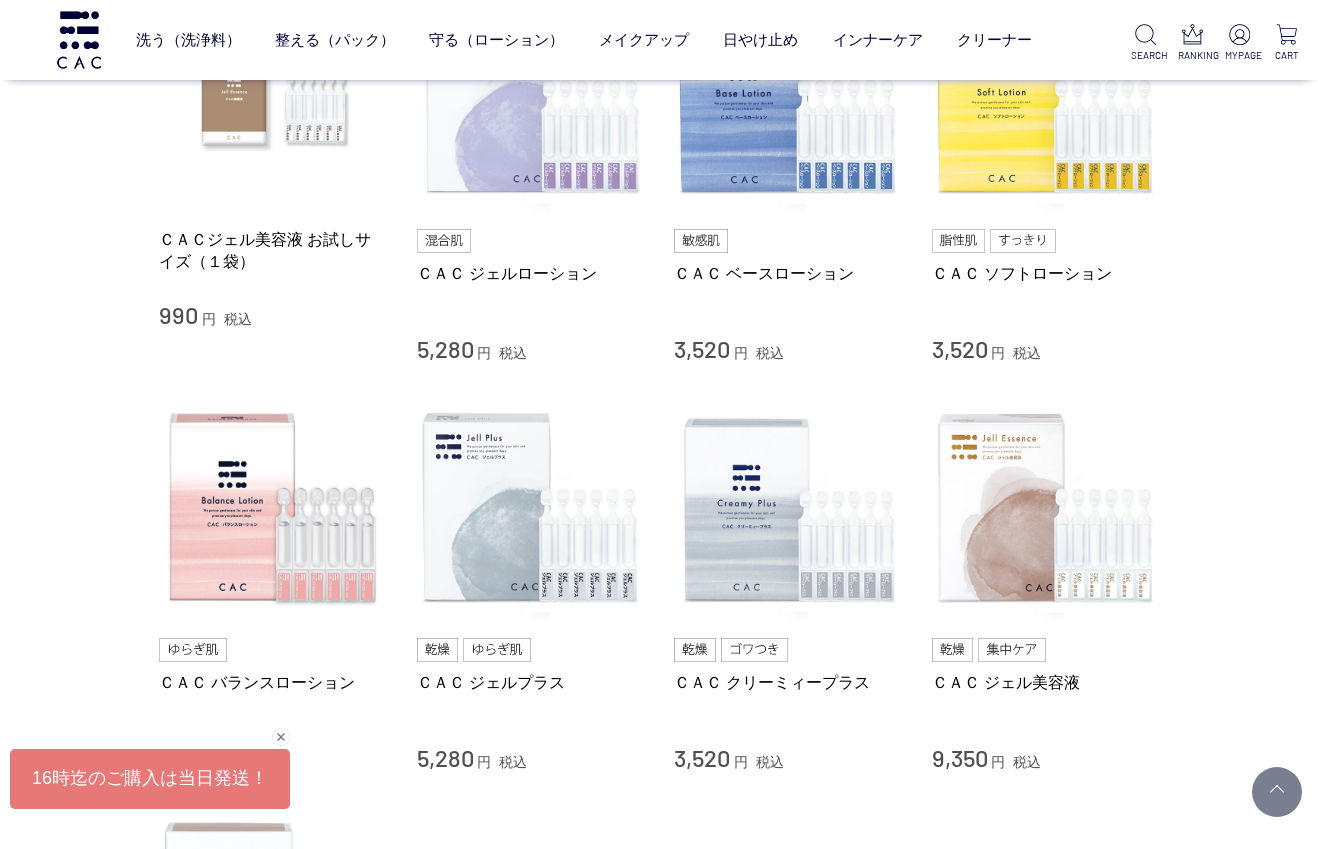 scroll, scrollTop: 600, scrollLeft: 0, axis: vertical 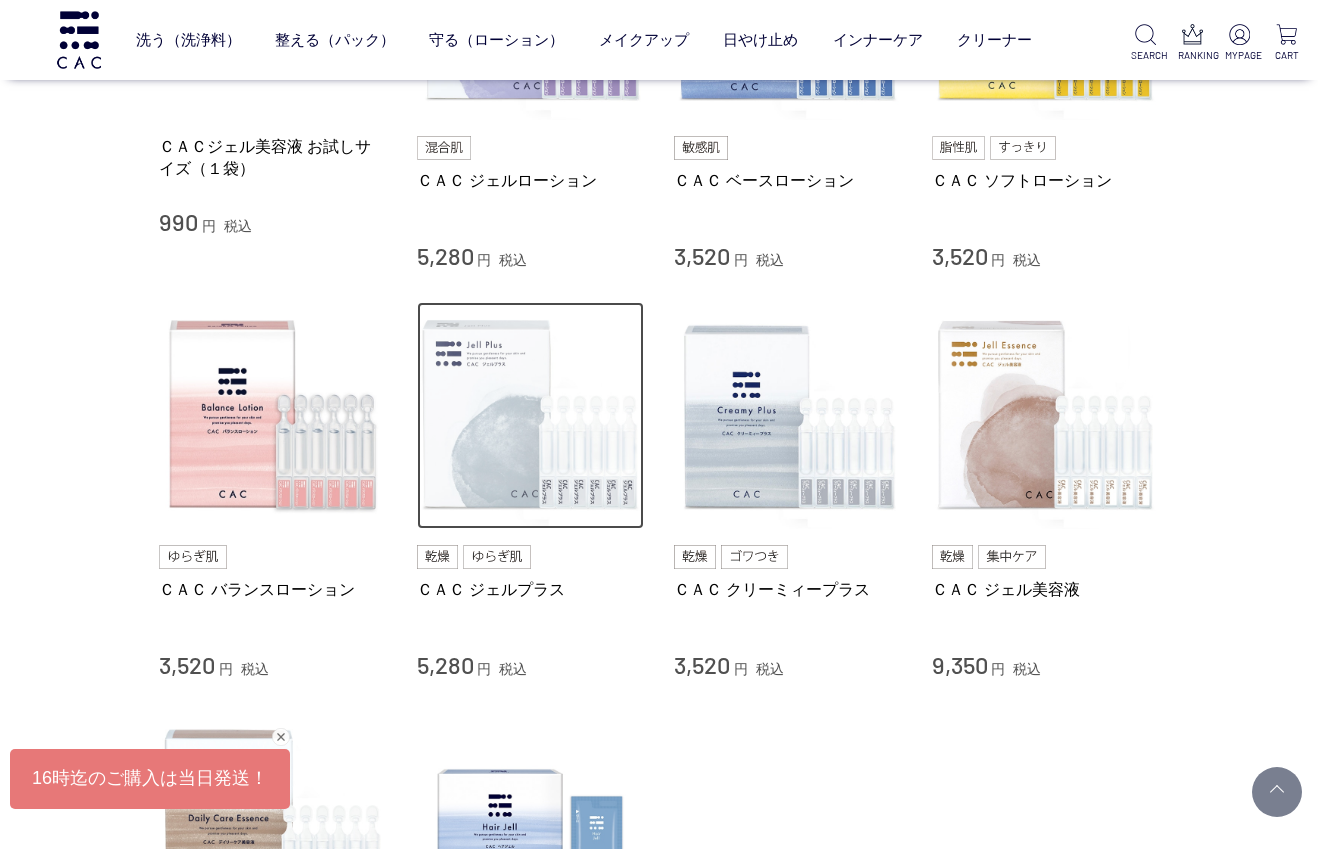 click at bounding box center [531, 416] 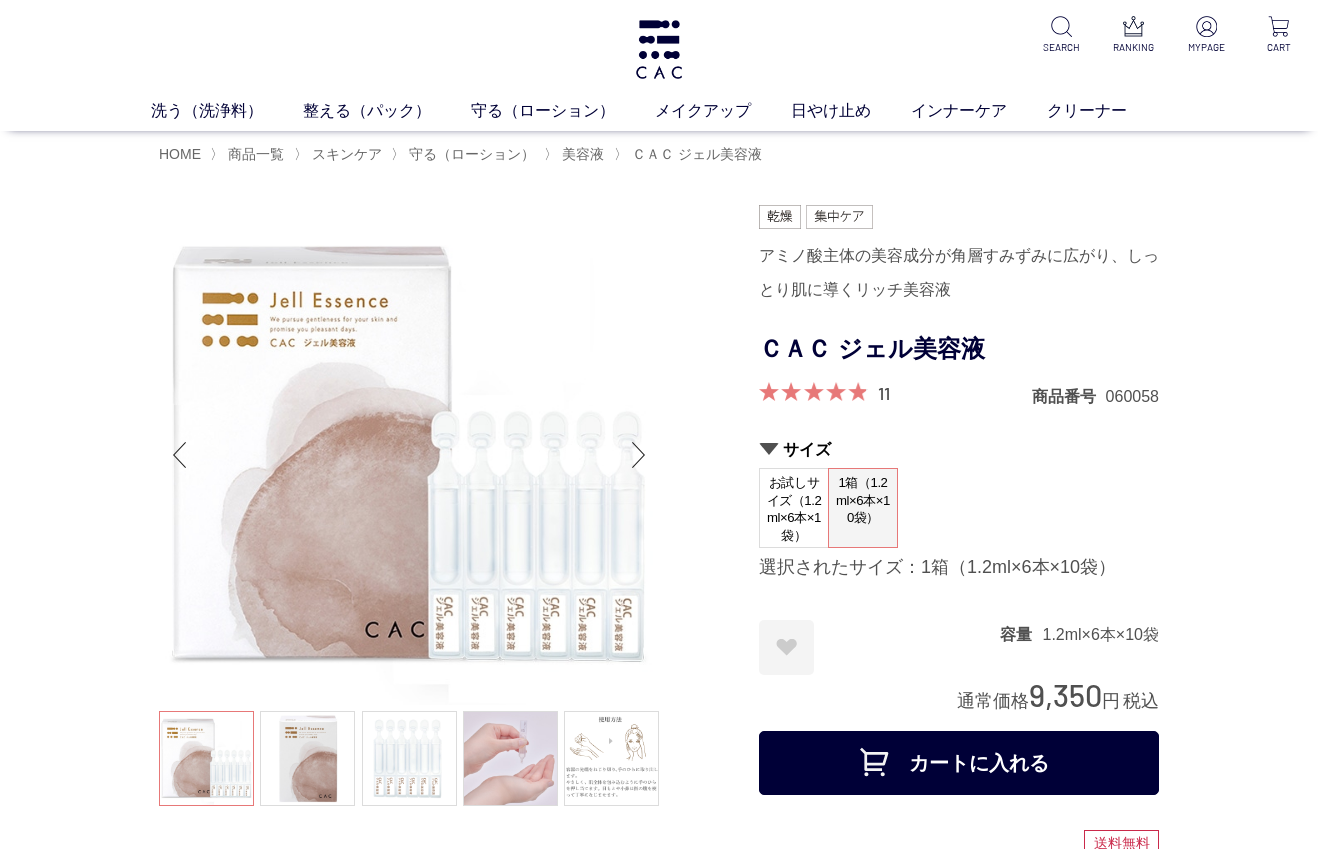 scroll, scrollTop: 0, scrollLeft: 0, axis: both 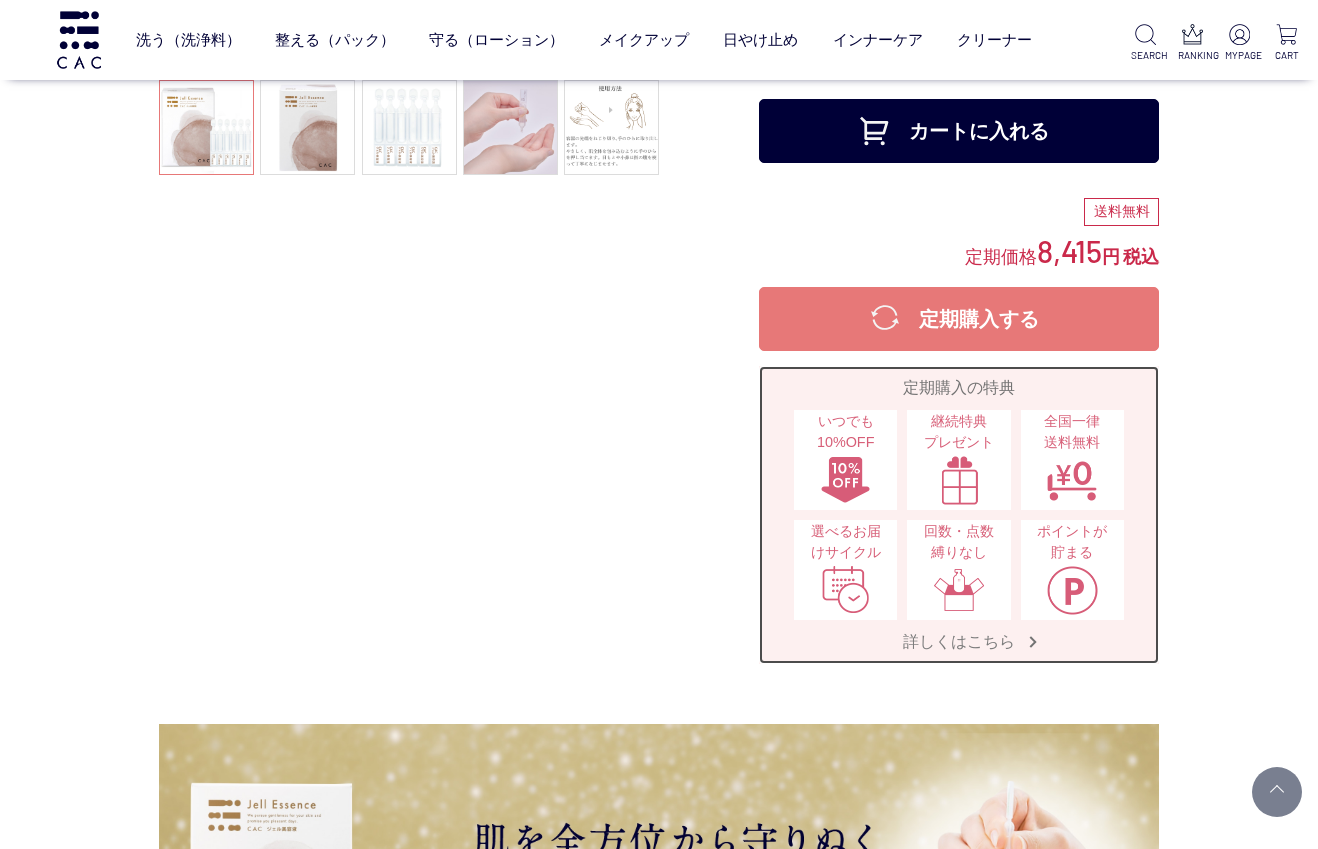 click on "詳しくはこちら" at bounding box center (959, 641) 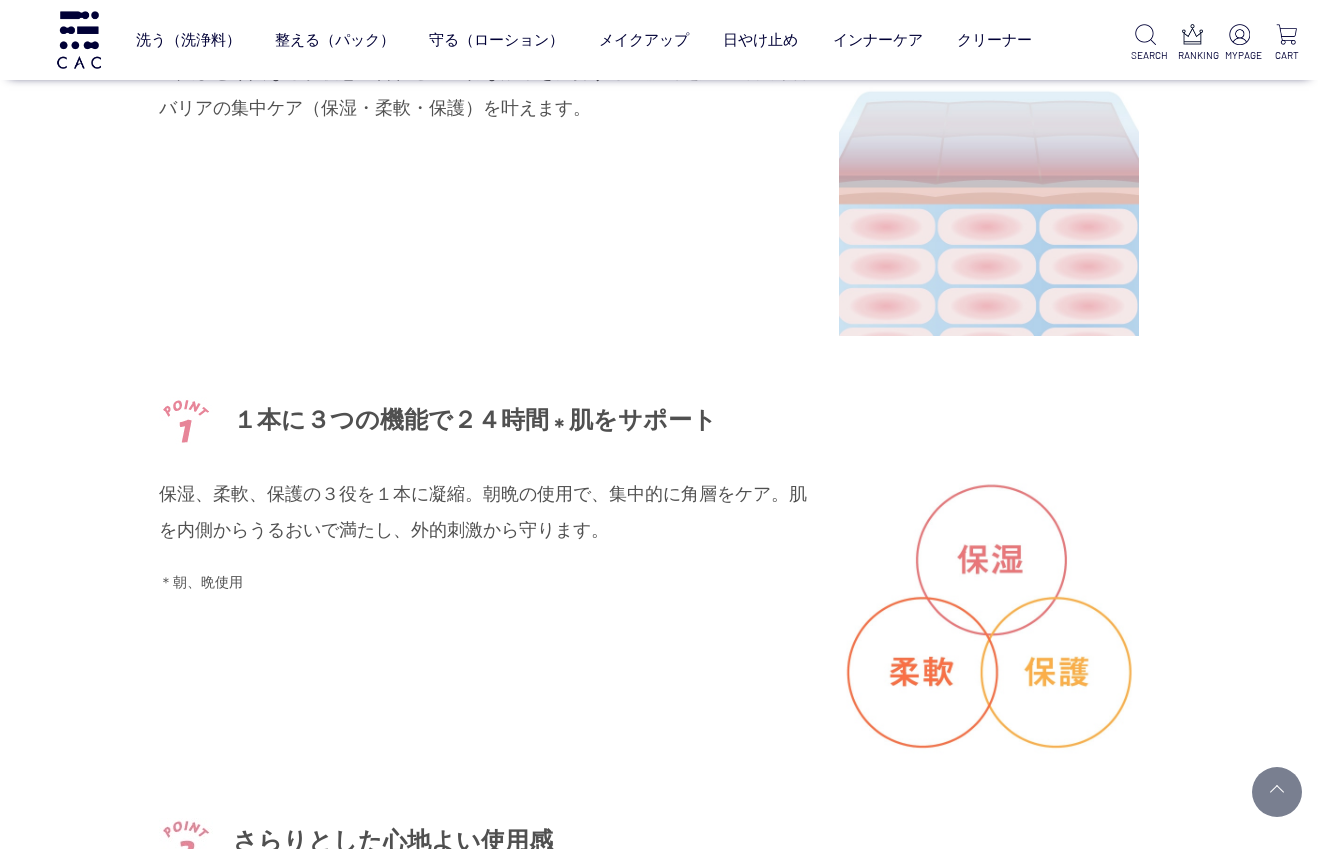 scroll, scrollTop: 2500, scrollLeft: 0, axis: vertical 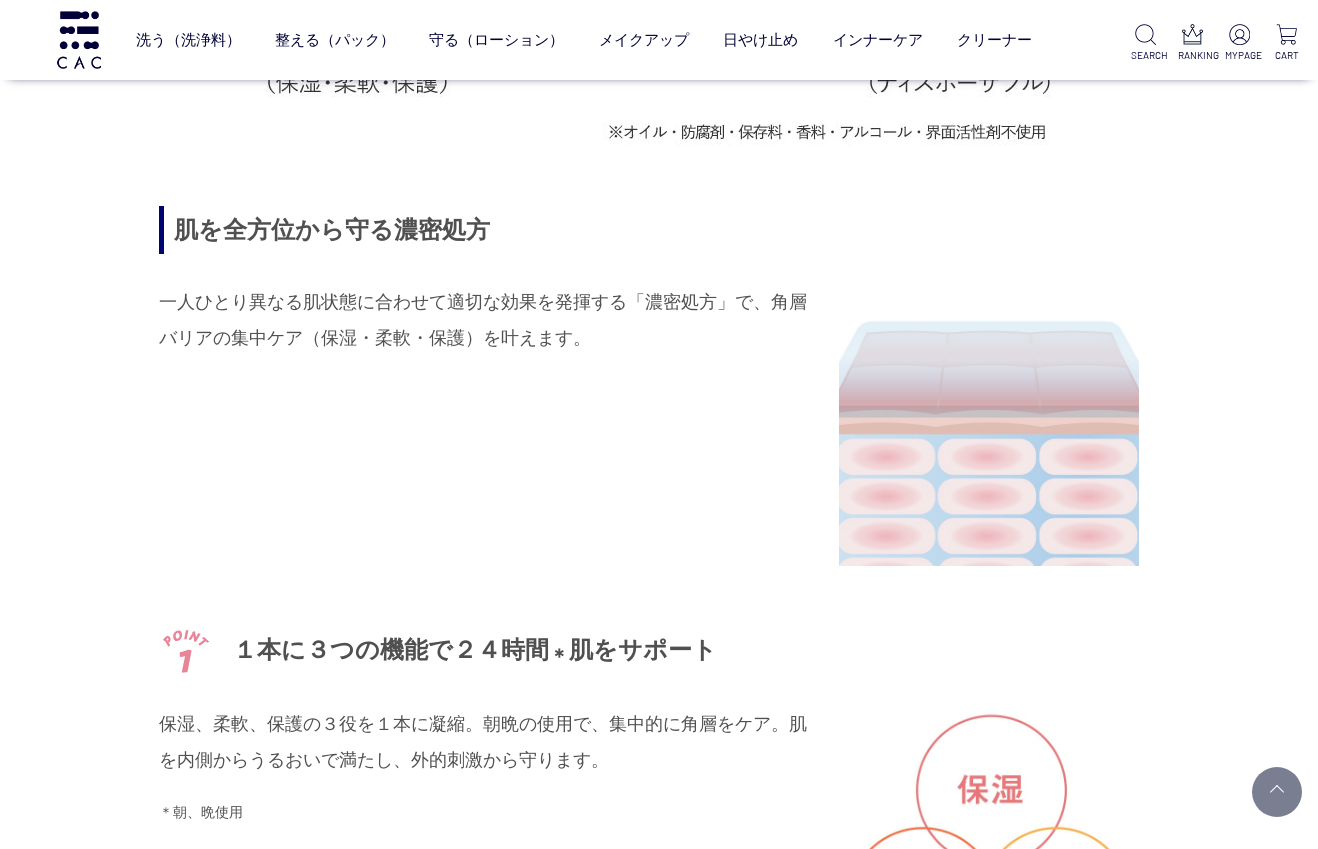 drag, startPoint x: 809, startPoint y: 581, endPoint x: 809, endPoint y: 569, distance: 12 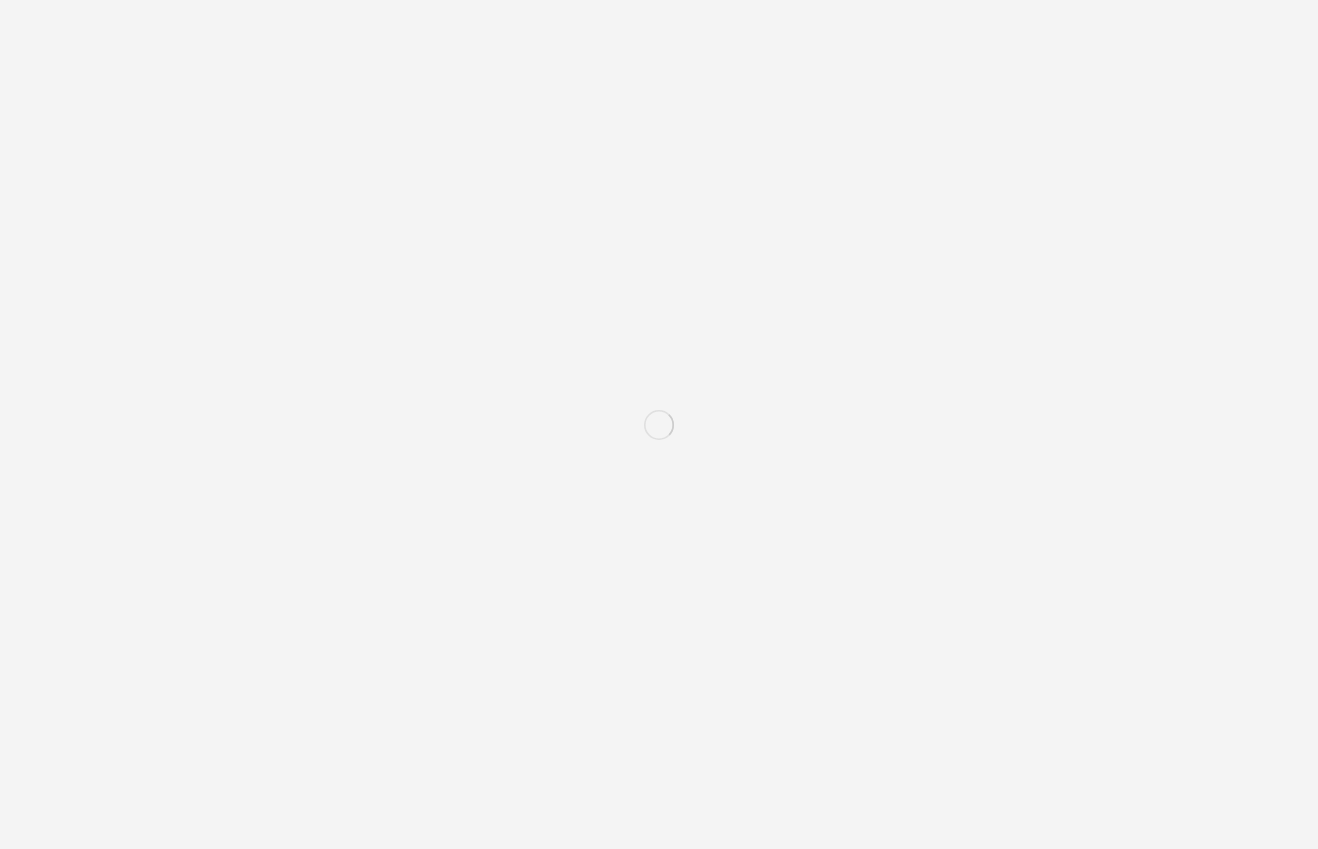 scroll, scrollTop: 0, scrollLeft: 0, axis: both 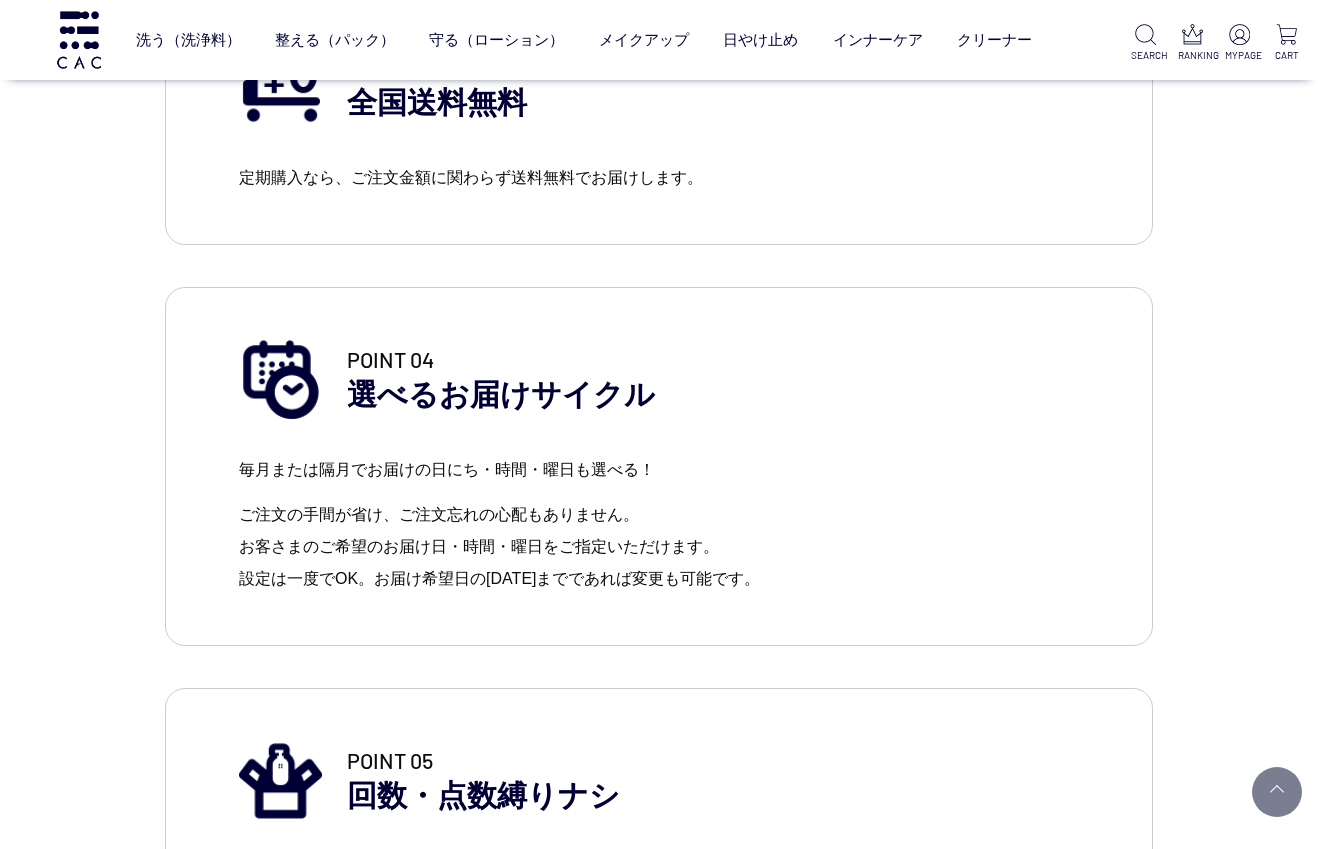 click on "ご注文の手間が省け、ご注文忘れの心配もありません。 お客さまのご希望のお届け日・時間・曜日をご指定いただけます。 設定は一度でOK。お届け希望日の8日前までであれば変更も可能です。" at bounding box center [659, 547] 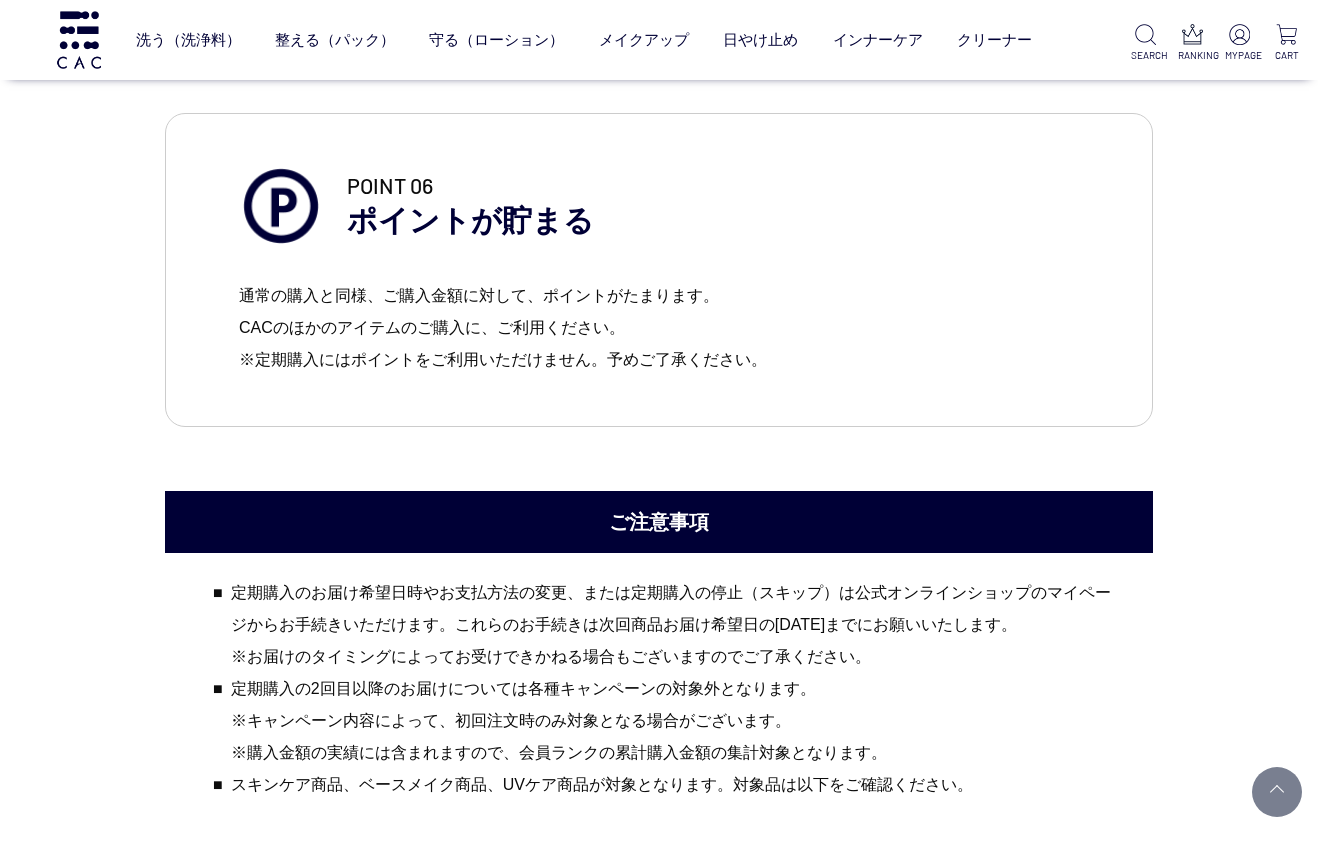 scroll, scrollTop: 3200, scrollLeft: 0, axis: vertical 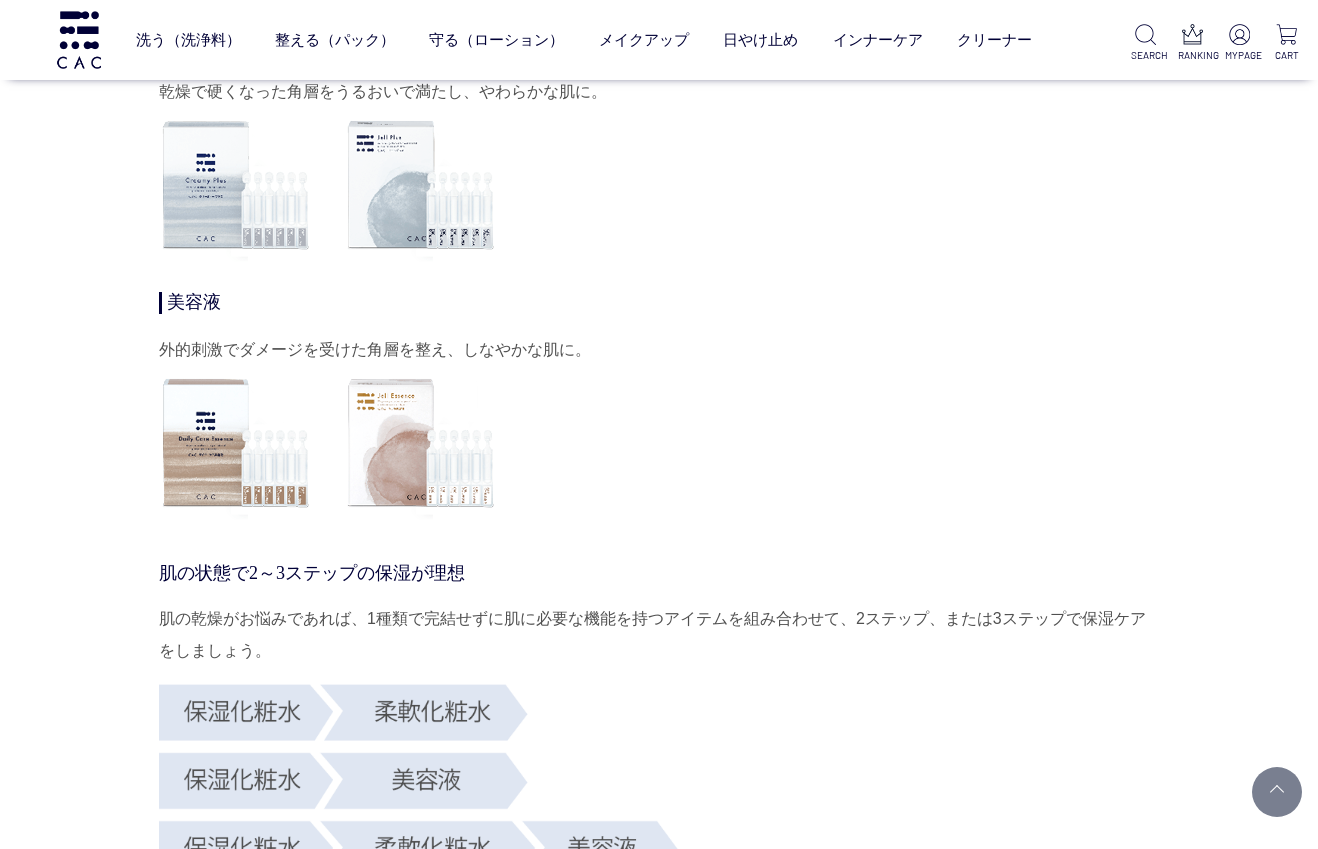 click at bounding box center (421, 185) 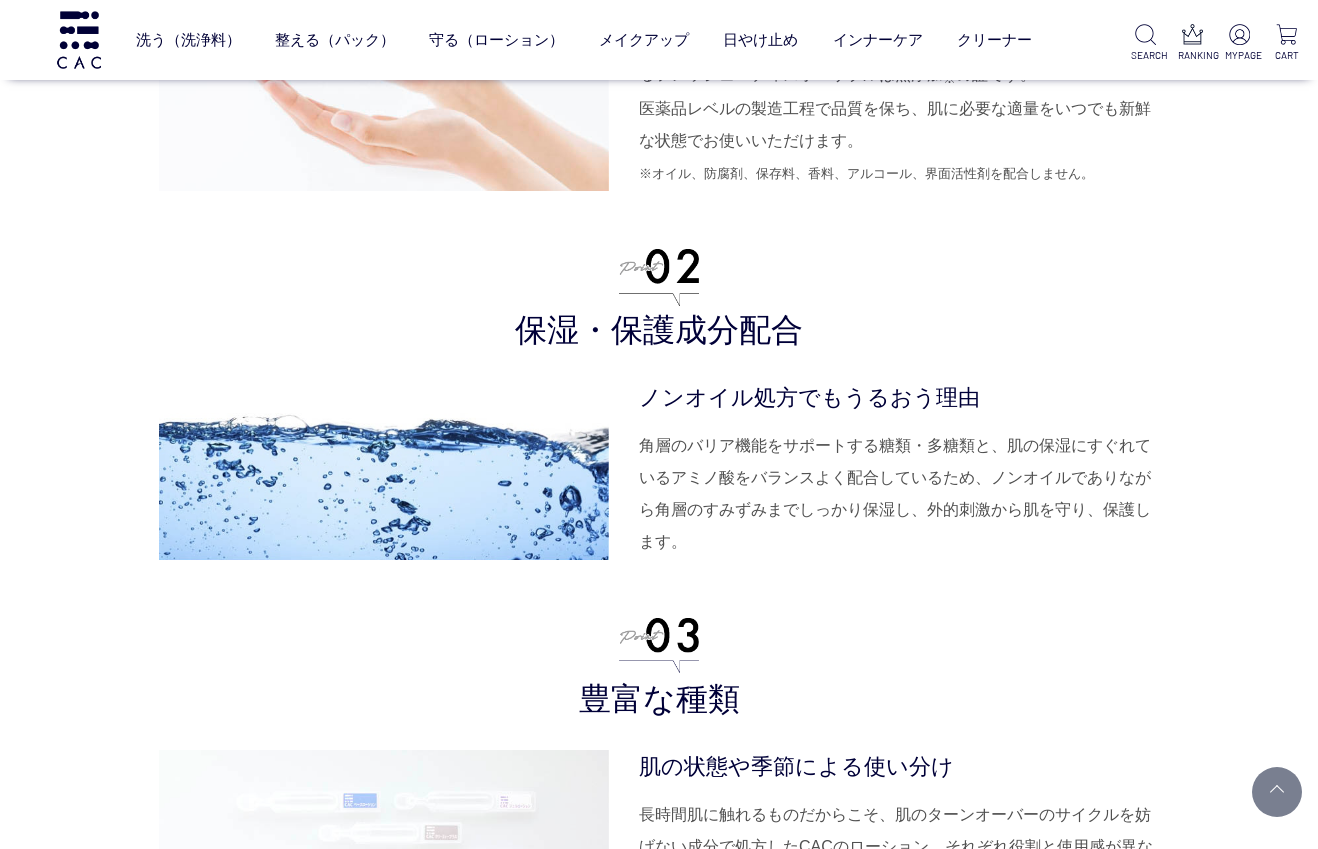 scroll, scrollTop: 5500, scrollLeft: 0, axis: vertical 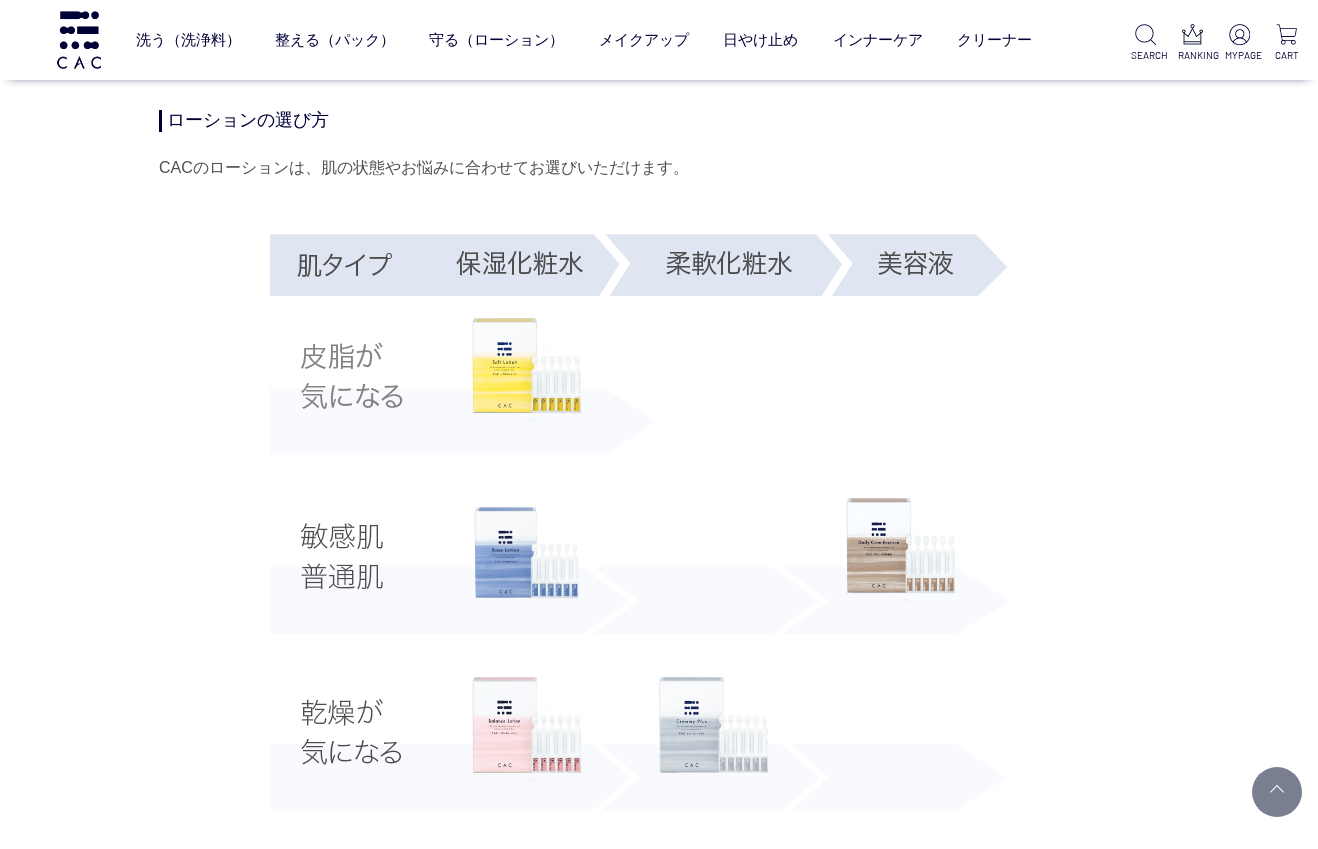 click on "ＣＡＣジェル美容液" at bounding box center [503, -69] 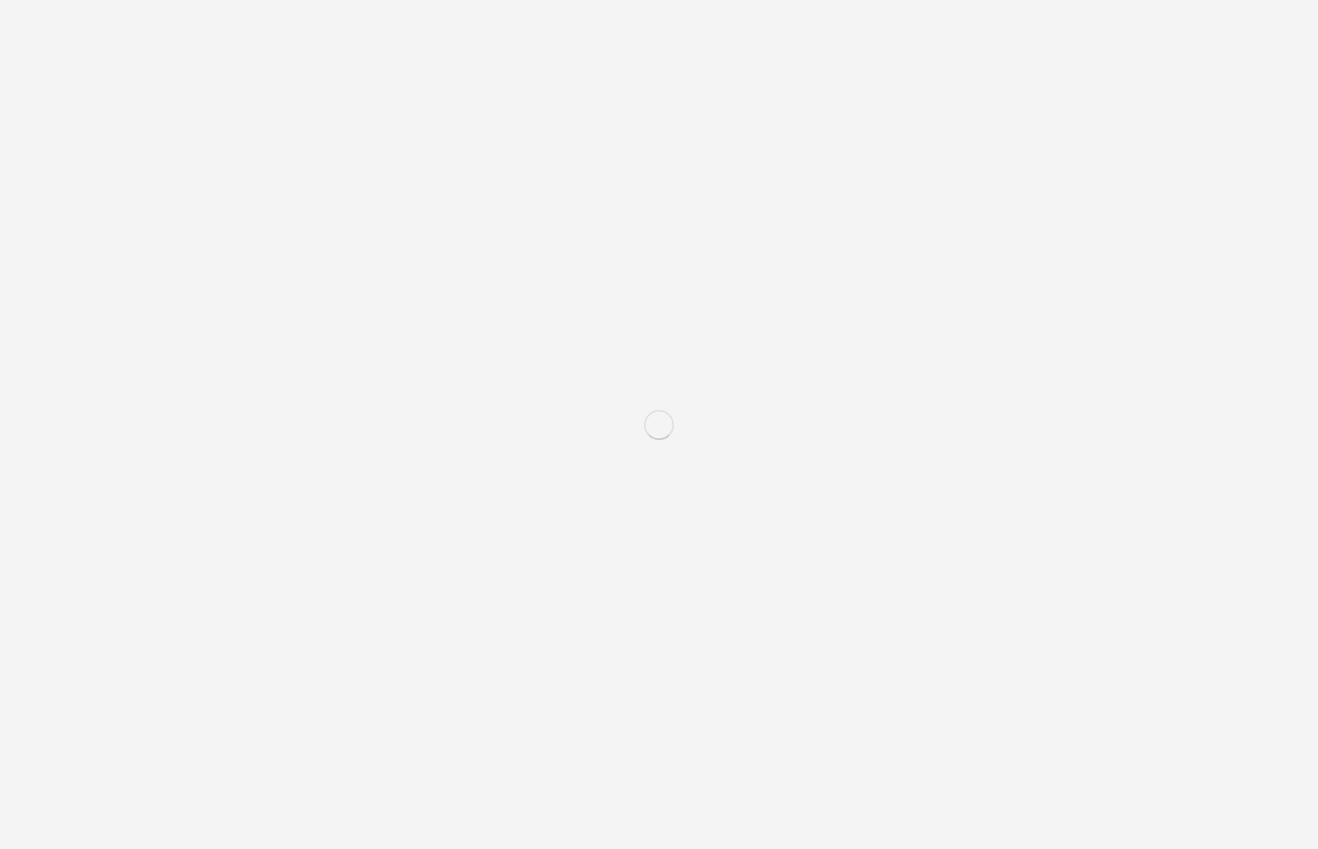 scroll, scrollTop: 0, scrollLeft: 0, axis: both 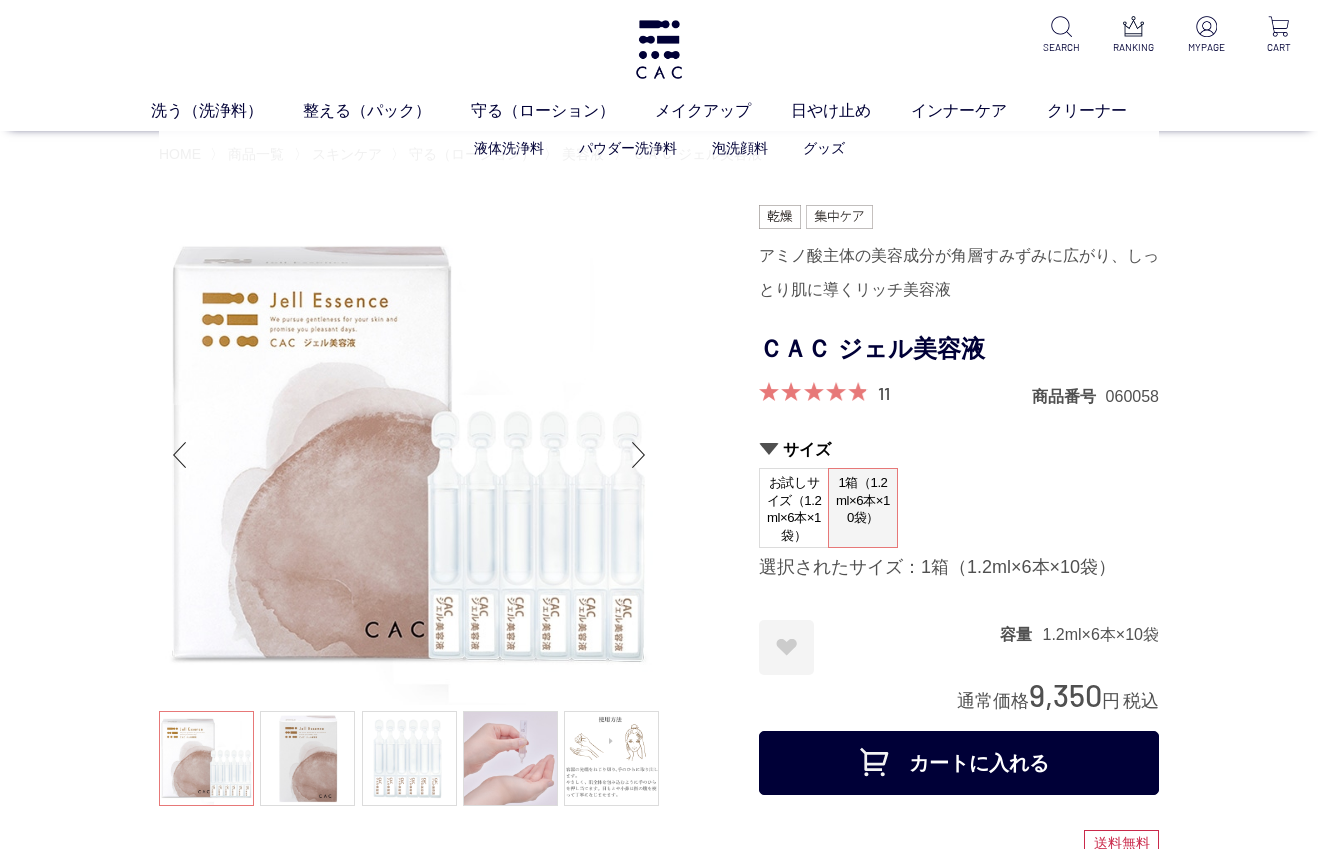 click on "液体洗浄料
パウダー洗浄料
泡洗顔料
グッズ" at bounding box center (659, 148) 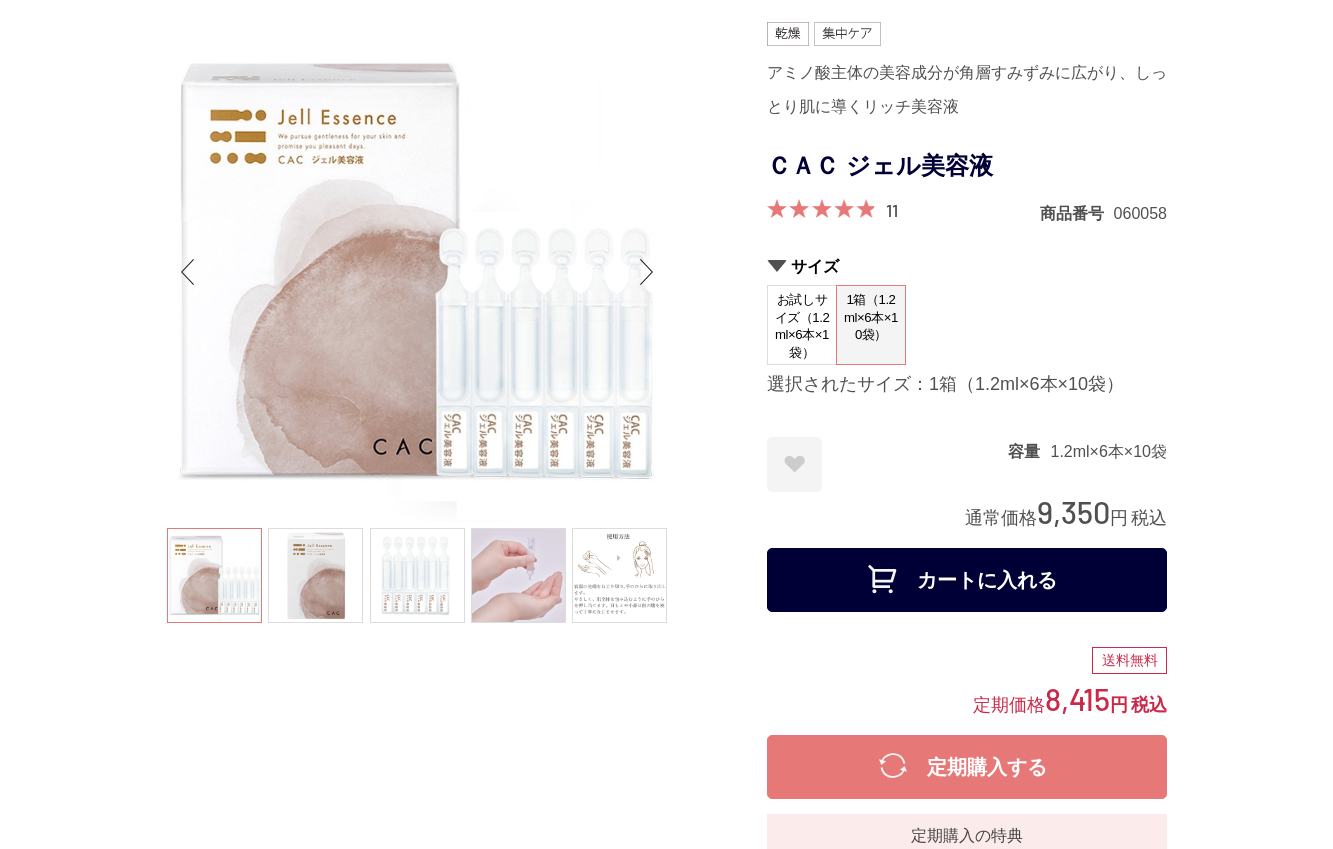 scroll, scrollTop: 400, scrollLeft: 0, axis: vertical 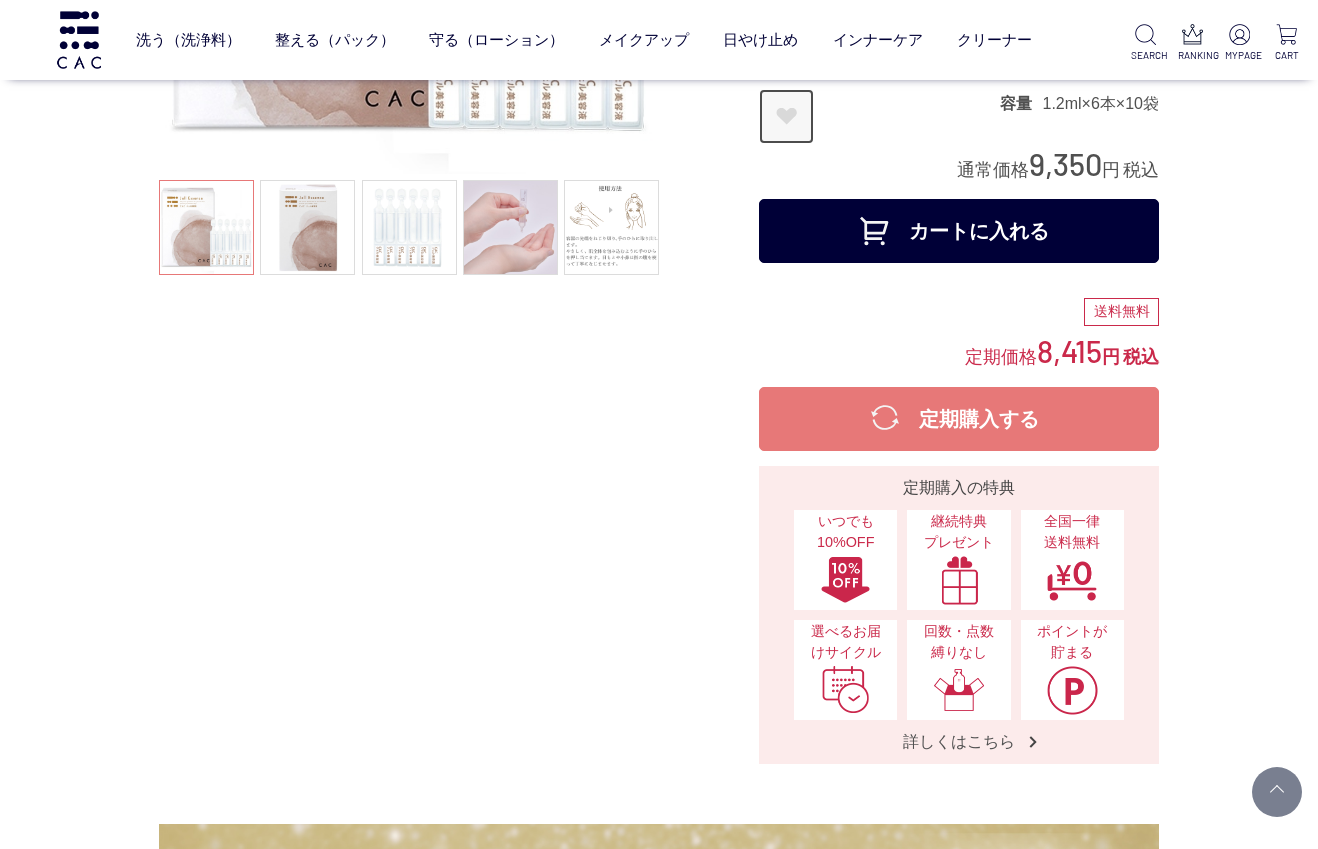click on "お気に入りに登録する" at bounding box center (786, 116) 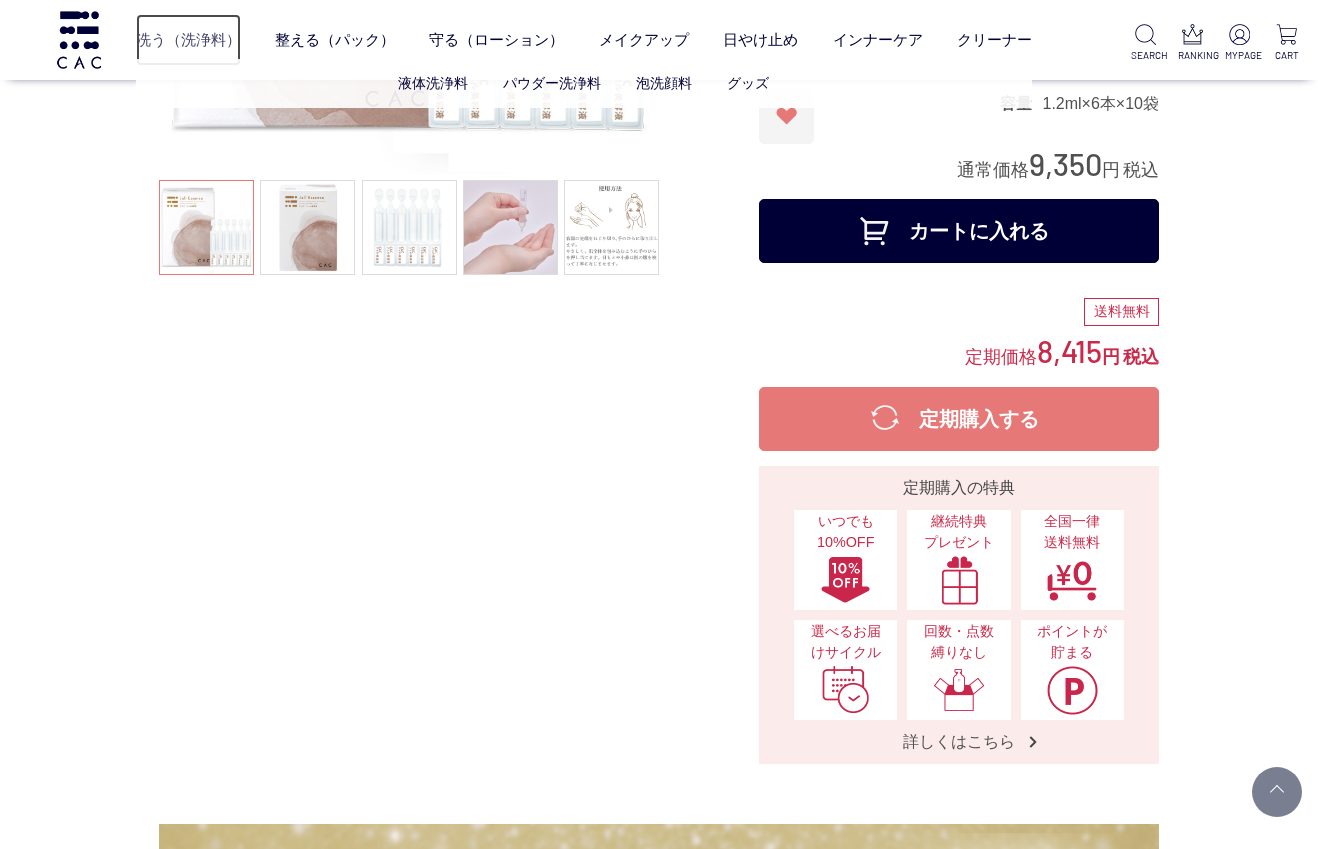 click on "洗う（洗浄料）" at bounding box center [188, 40] 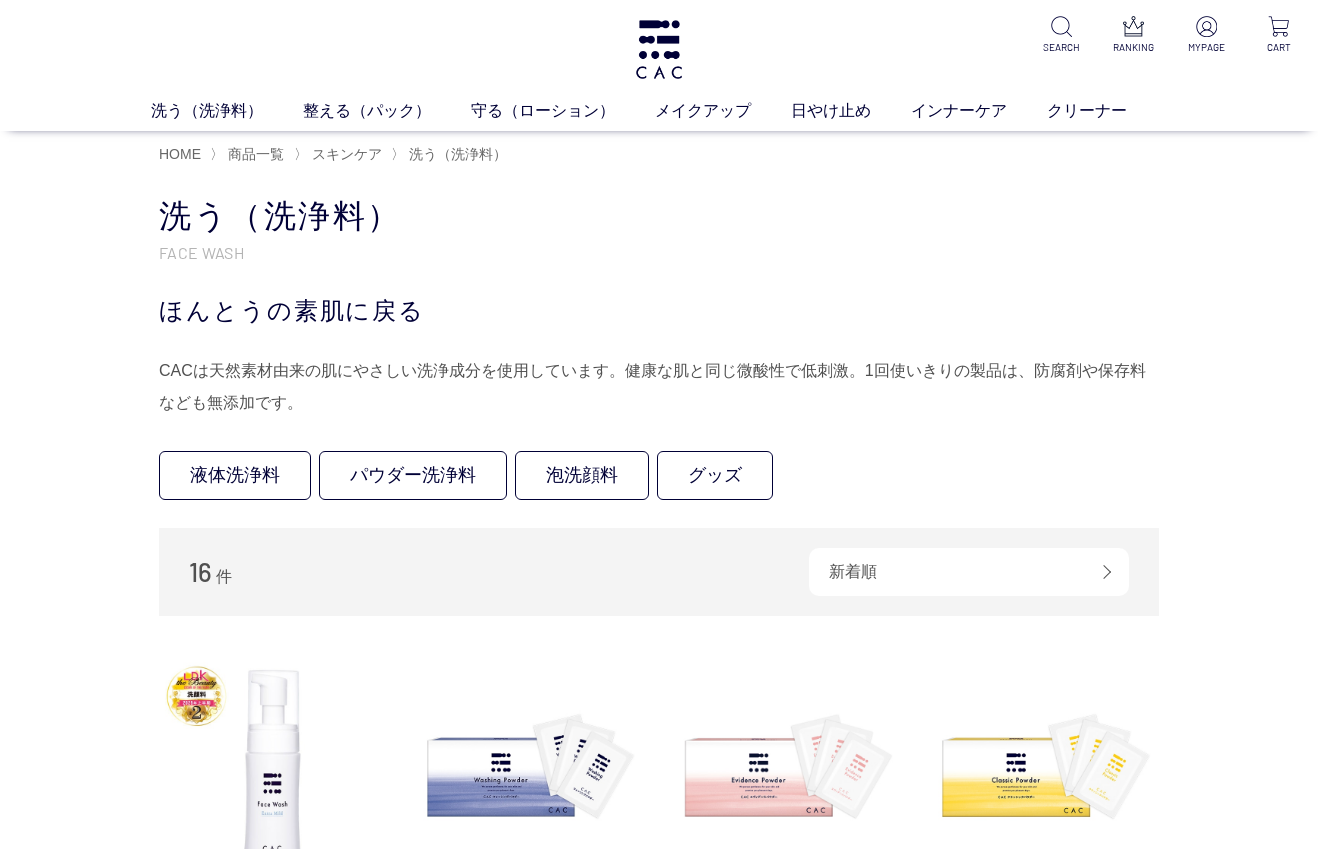 scroll, scrollTop: 0, scrollLeft: 0, axis: both 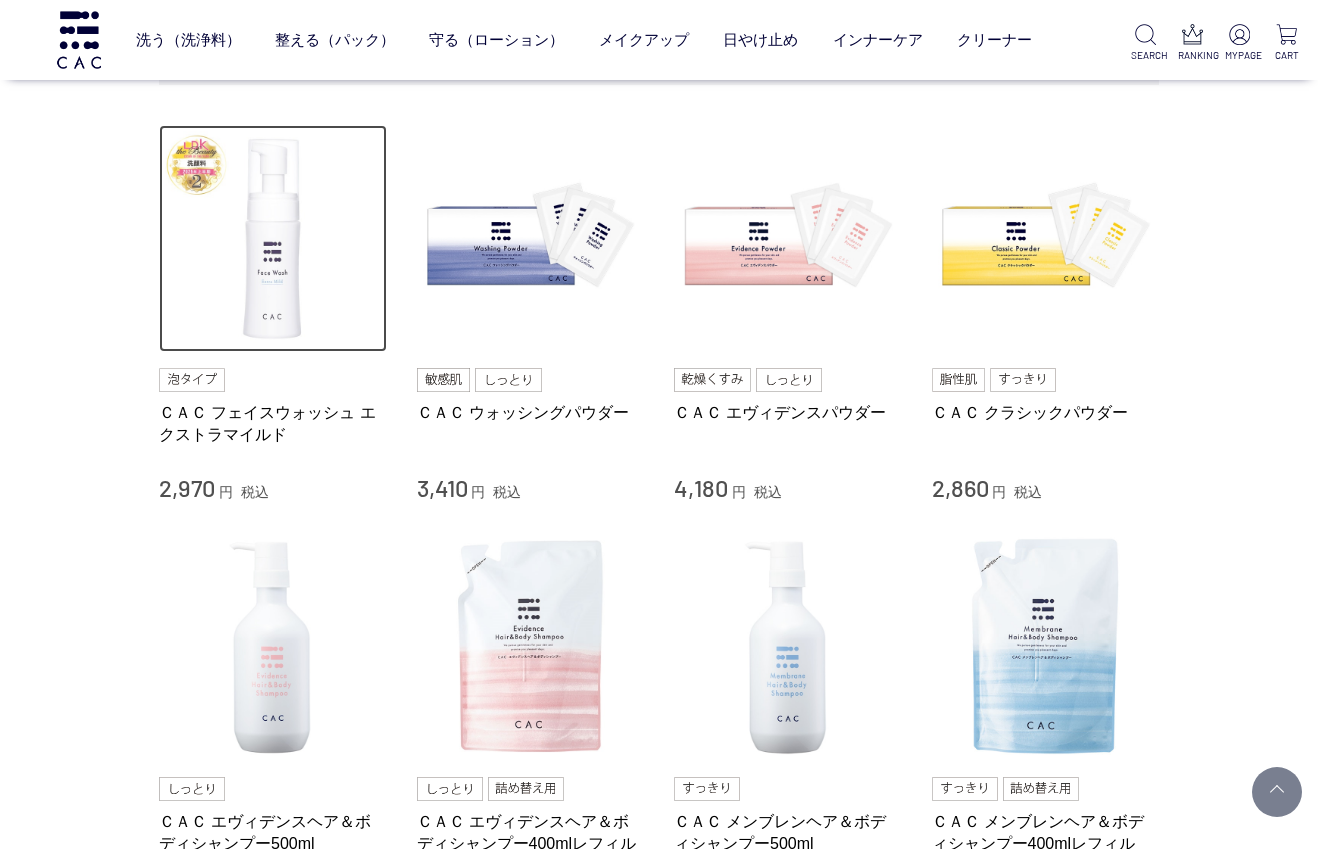 click at bounding box center [273, 239] 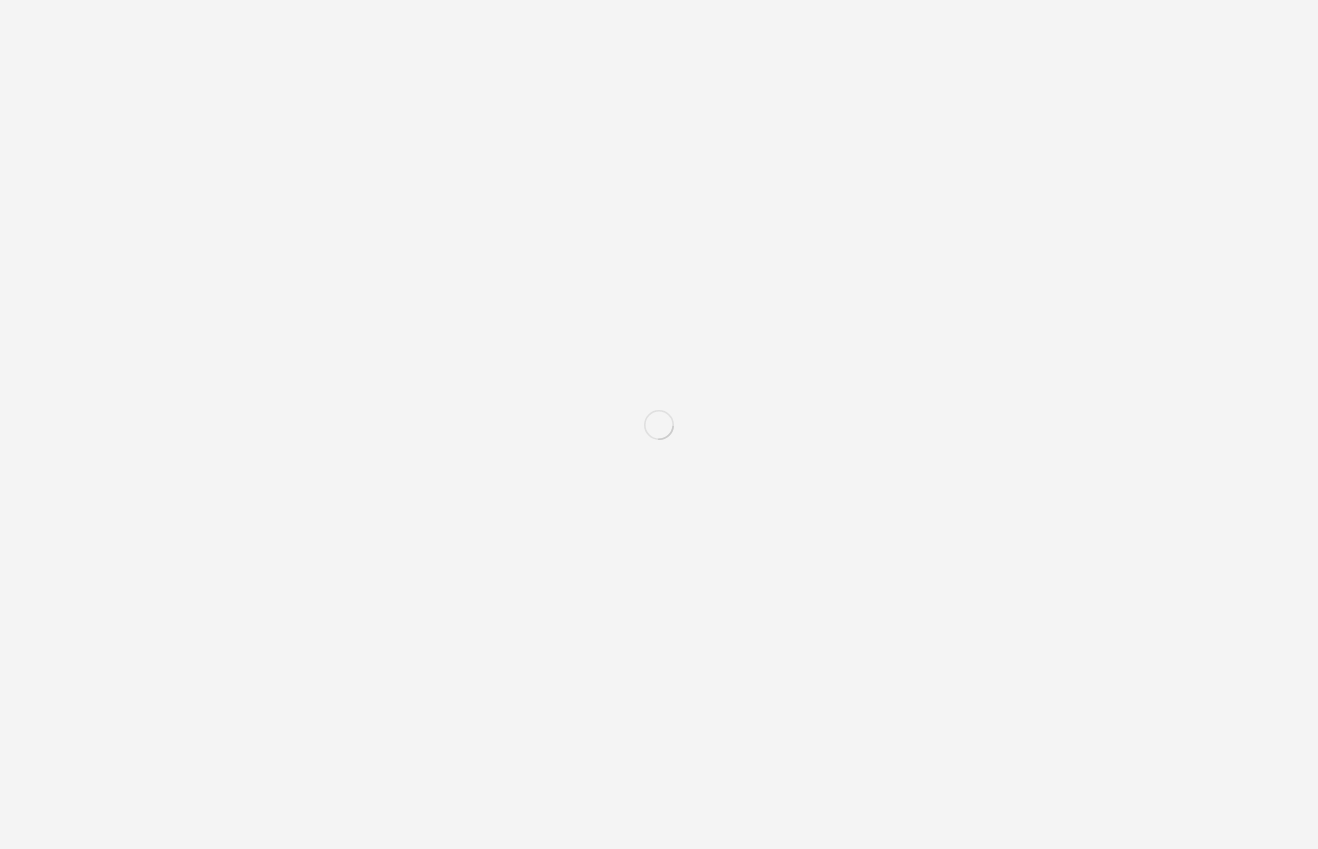scroll, scrollTop: 0, scrollLeft: 0, axis: both 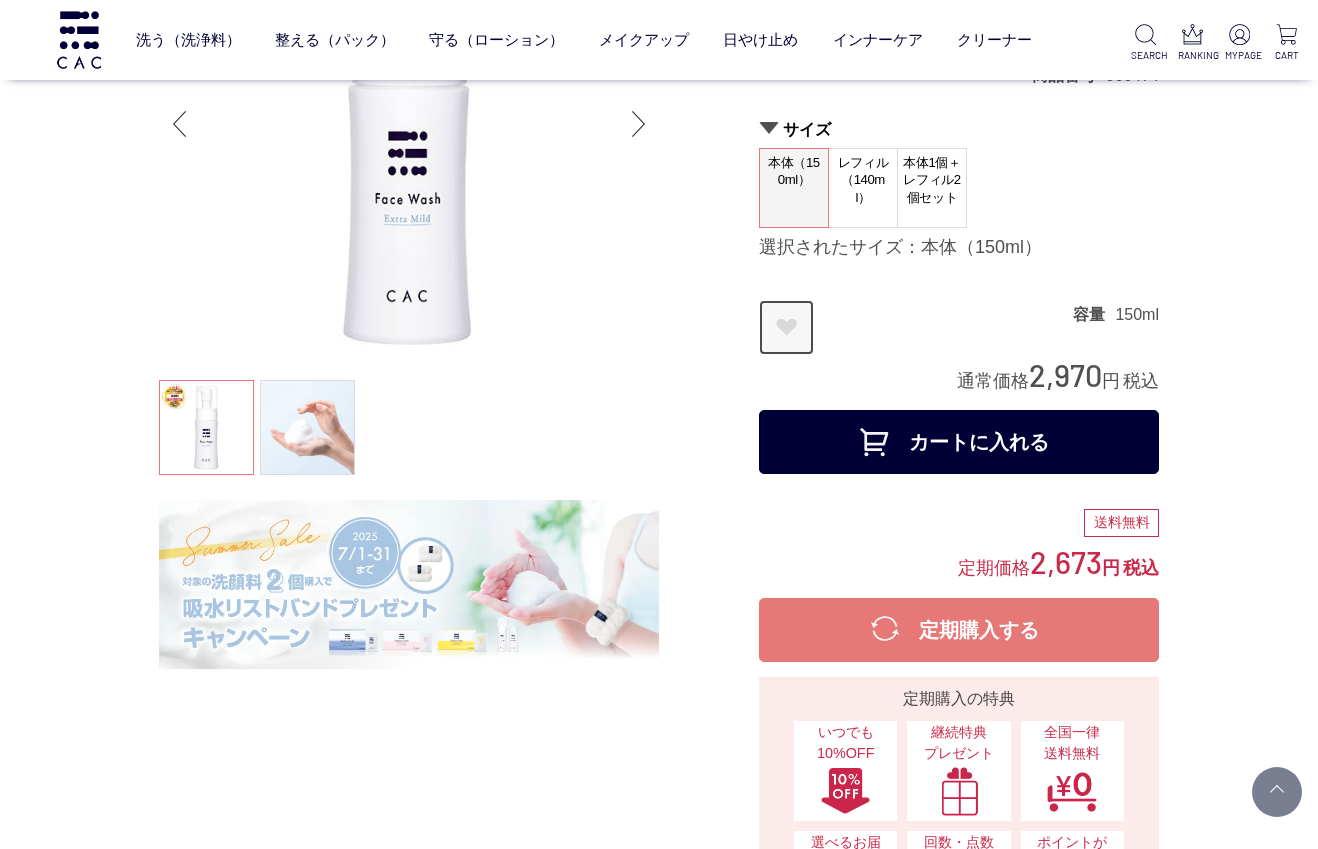 click on "お気に入りに登録する" at bounding box center [786, 327] 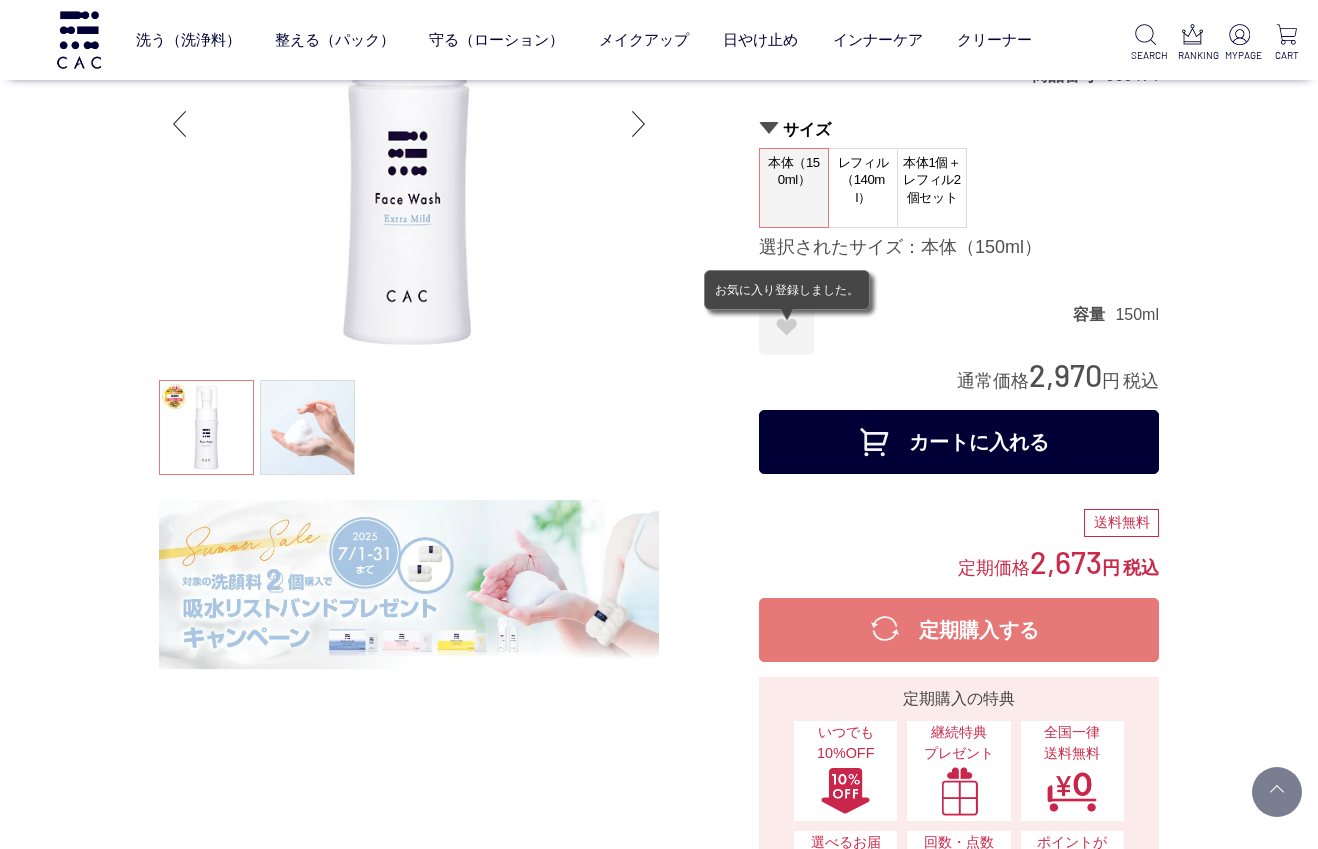 click on "レフィル（140ml）" at bounding box center (863, 180) 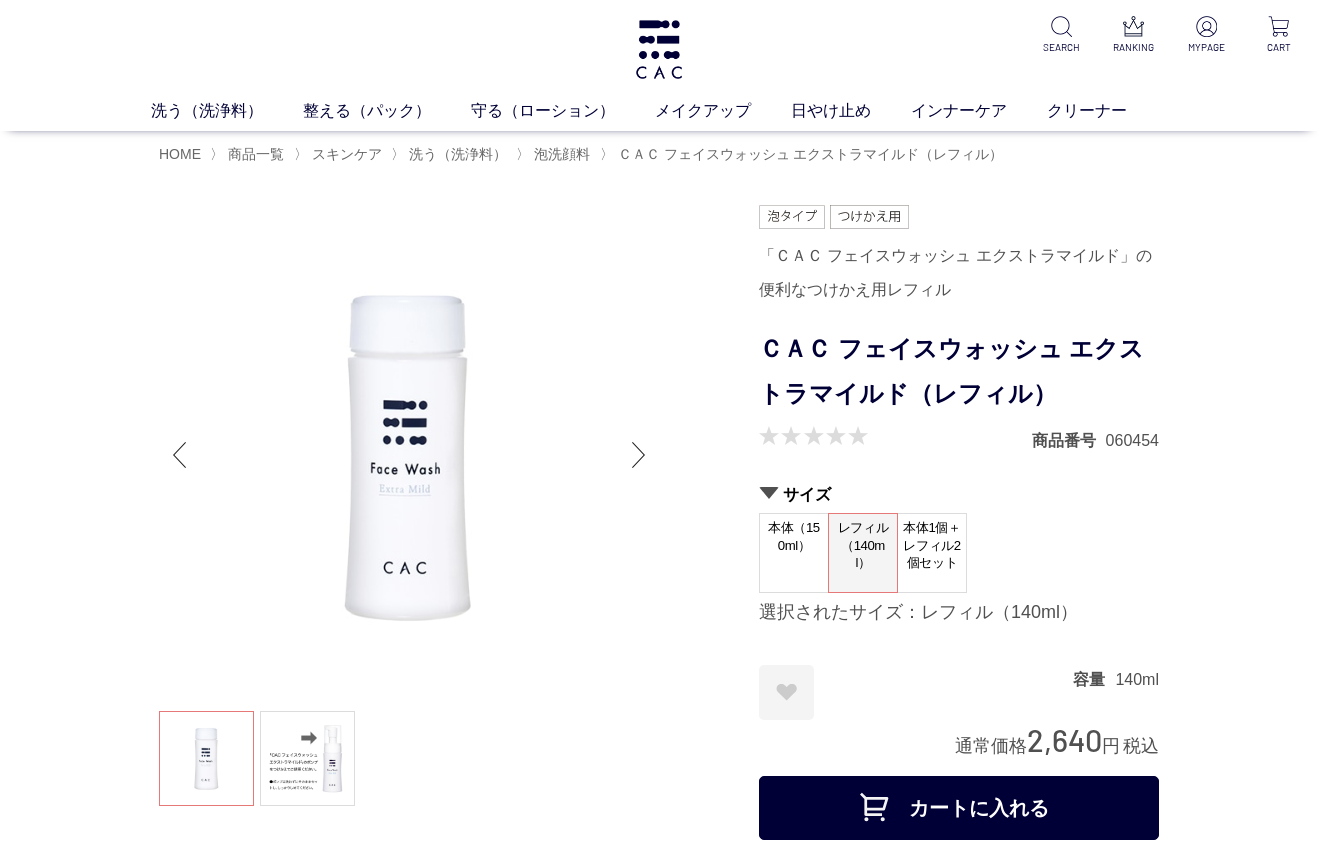 scroll, scrollTop: 0, scrollLeft: 0, axis: both 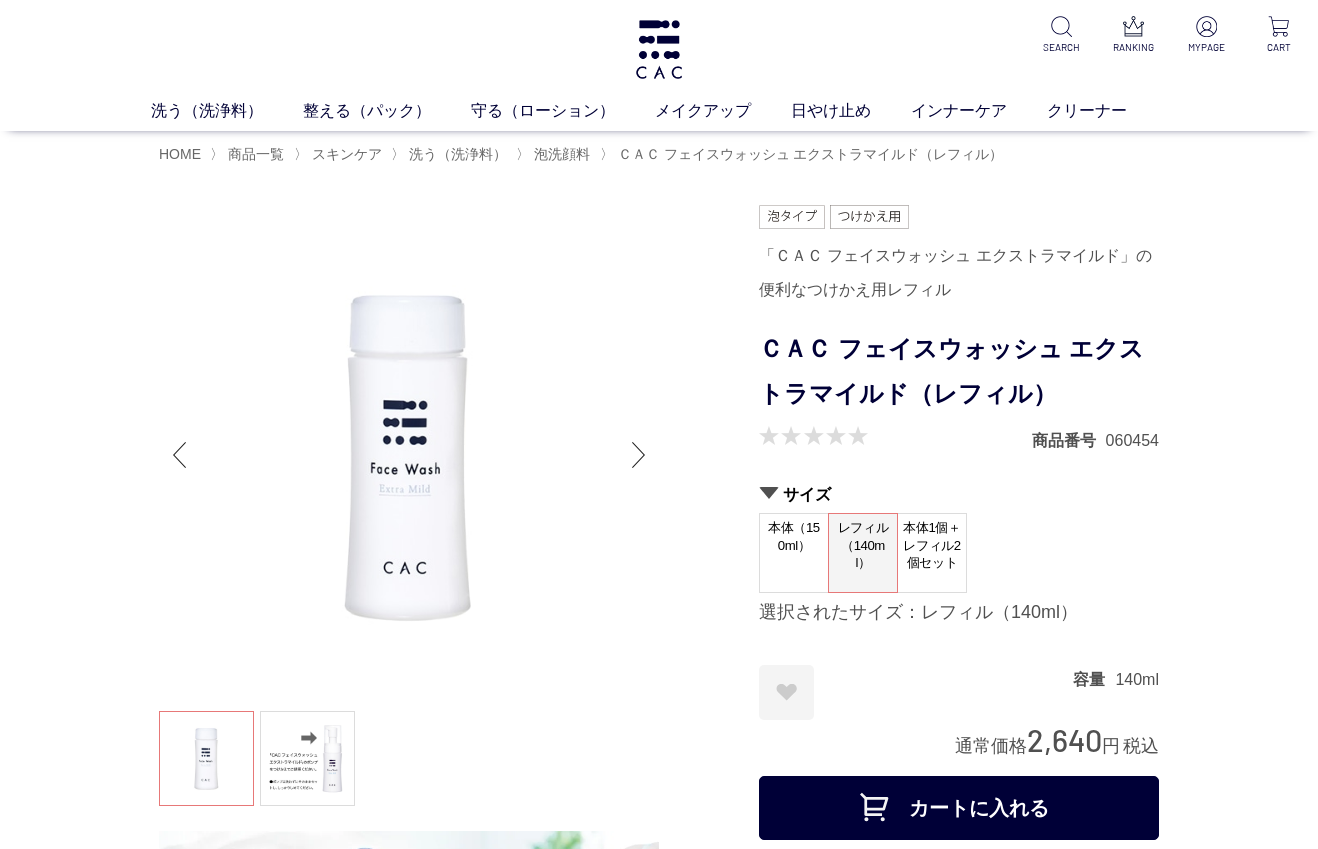 click on "本体（150ml）" at bounding box center [794, 542] 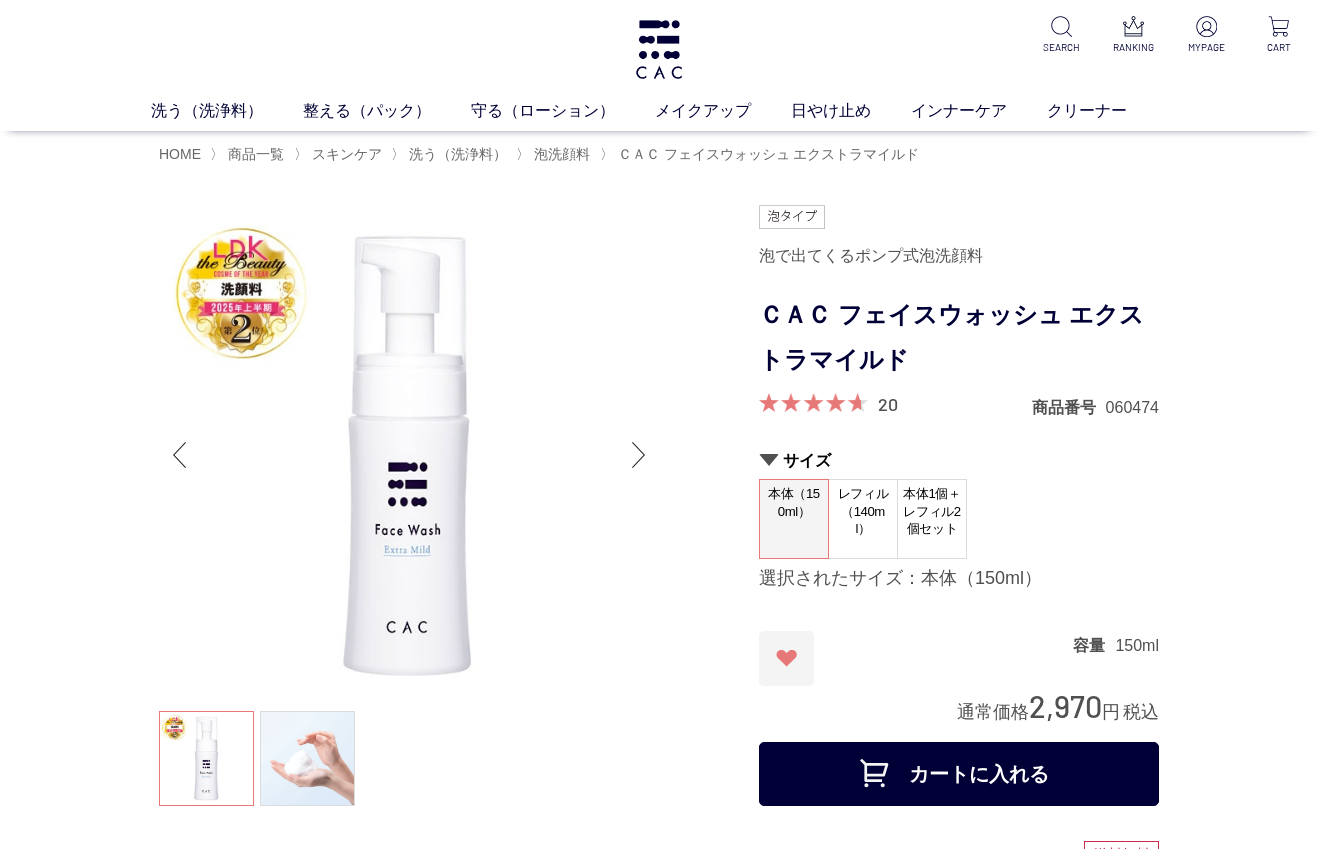scroll, scrollTop: 0, scrollLeft: 0, axis: both 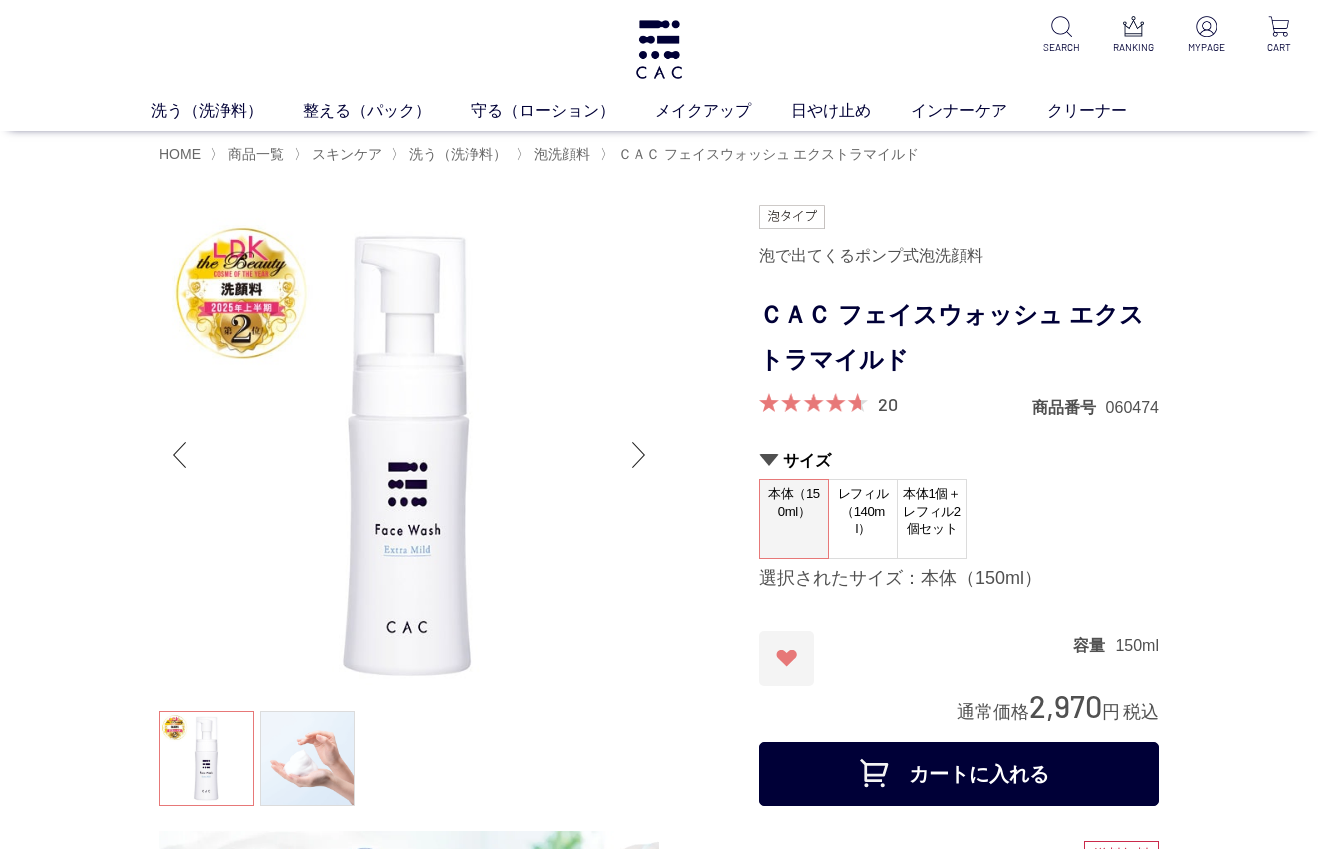 click on "レフィル（140ml）" at bounding box center (863, 511) 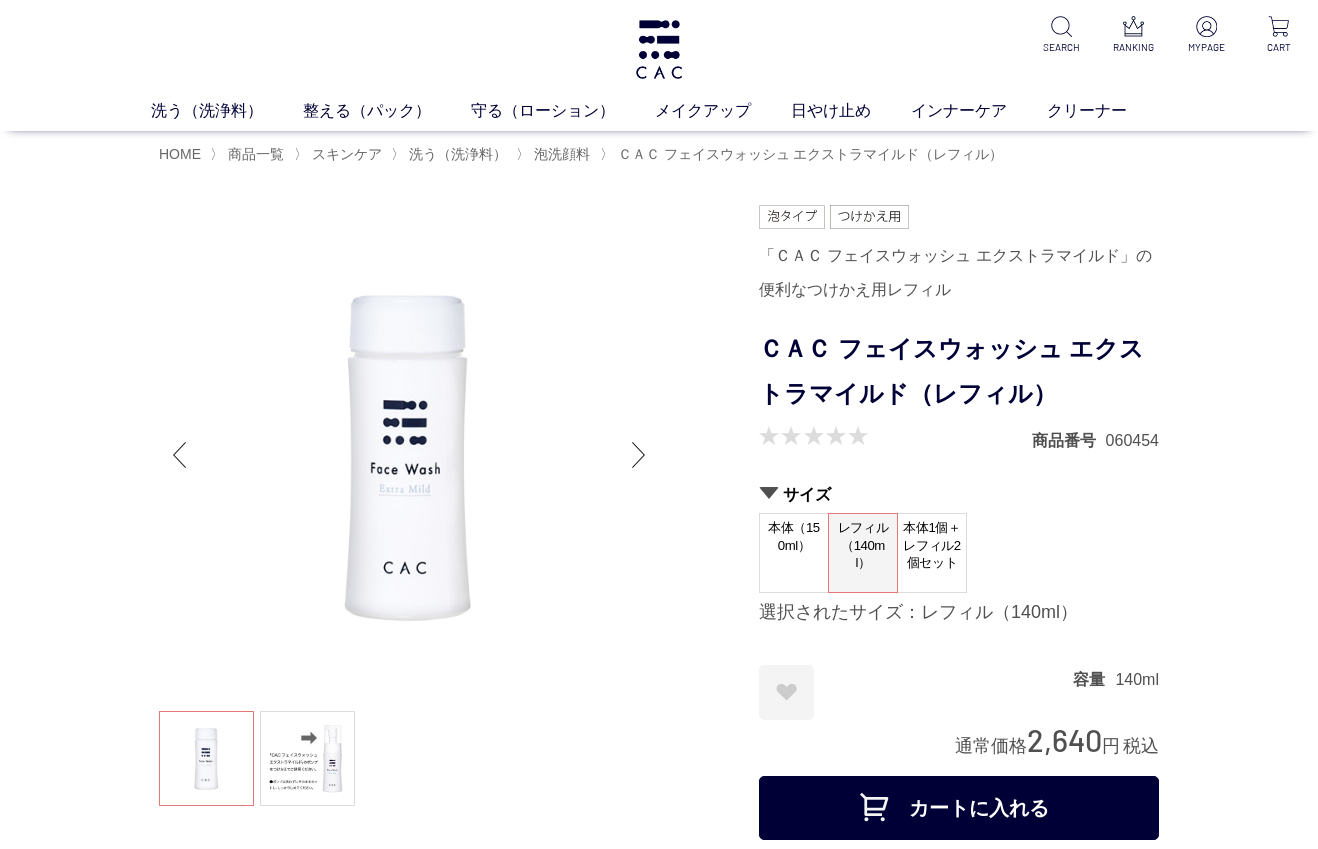 scroll, scrollTop: 0, scrollLeft: 0, axis: both 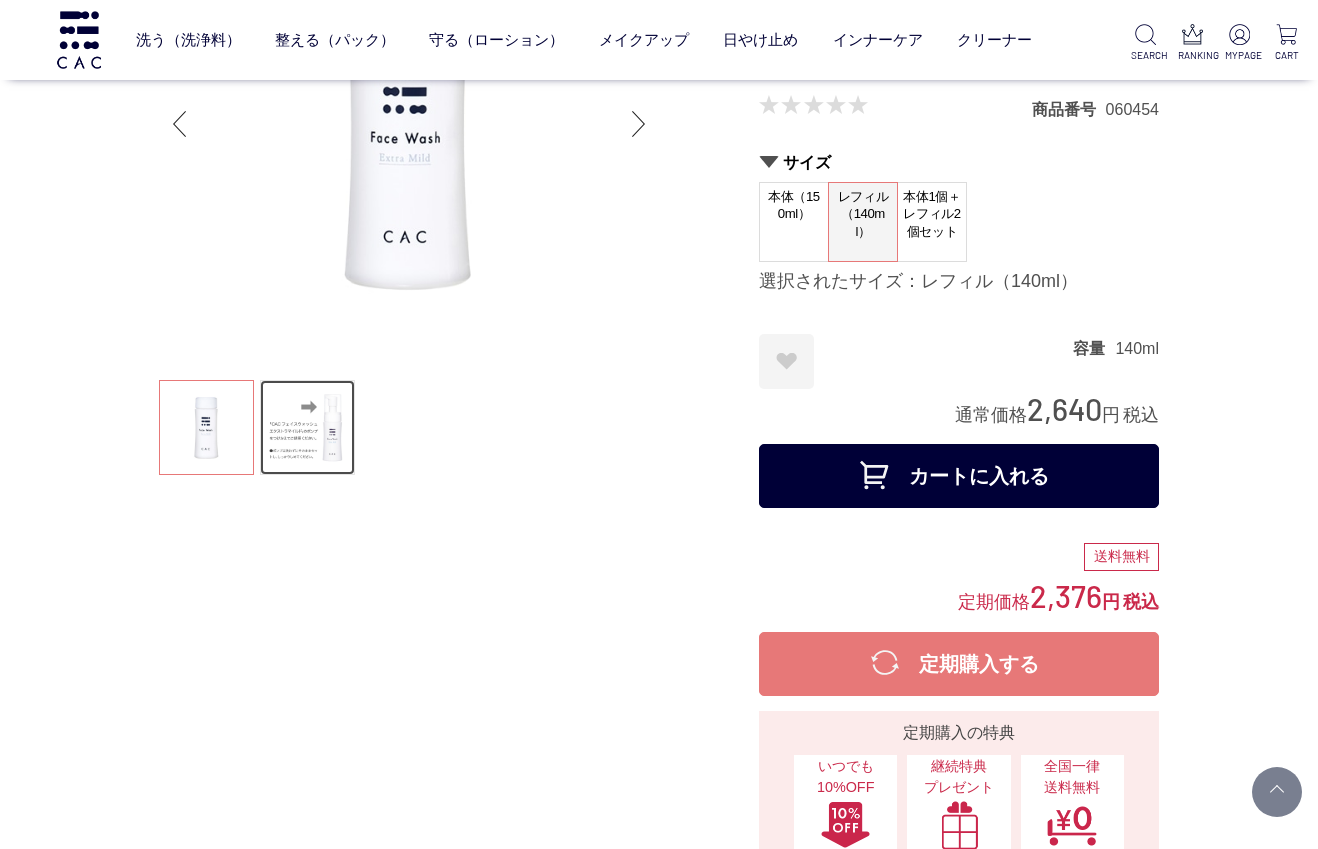 click at bounding box center [307, 427] 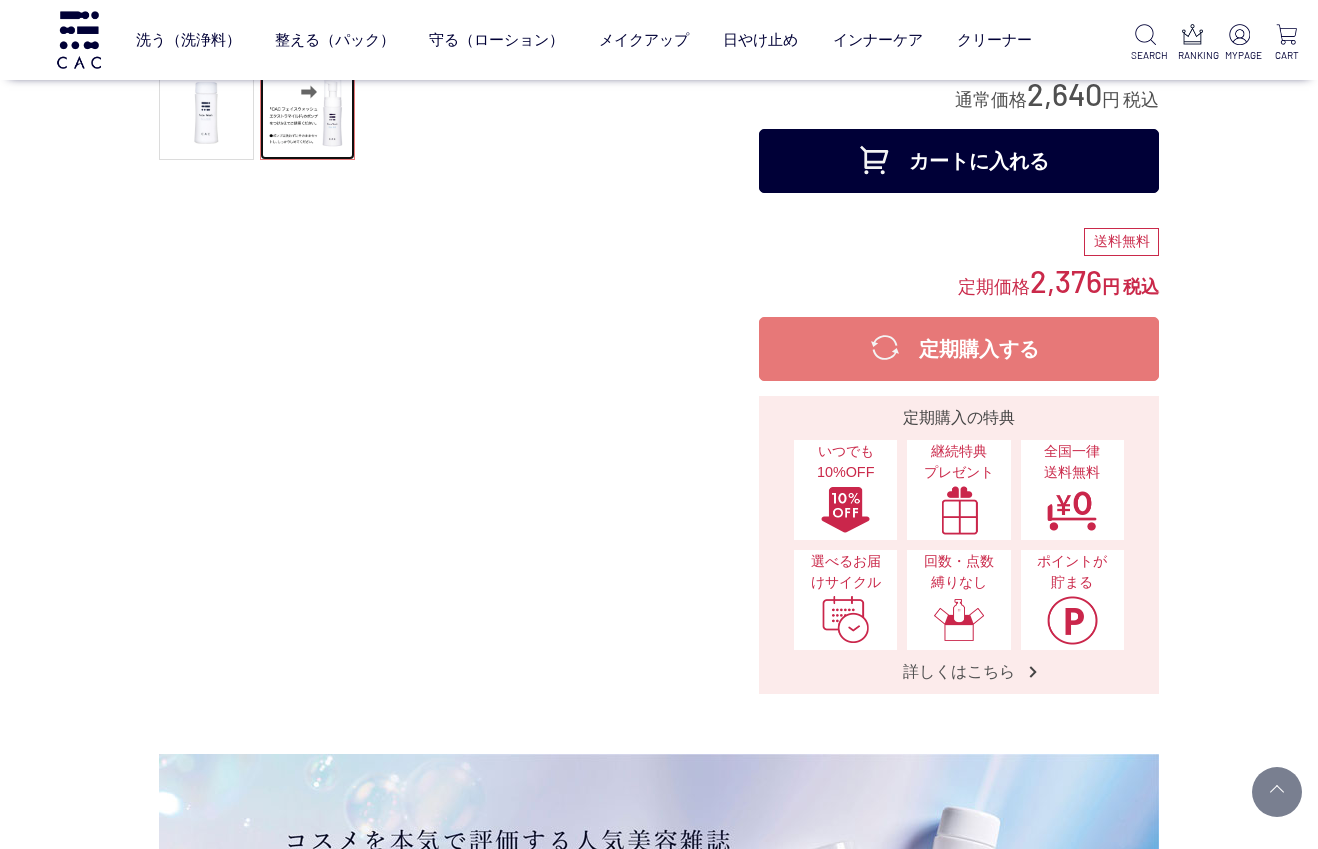 scroll, scrollTop: 300, scrollLeft: 0, axis: vertical 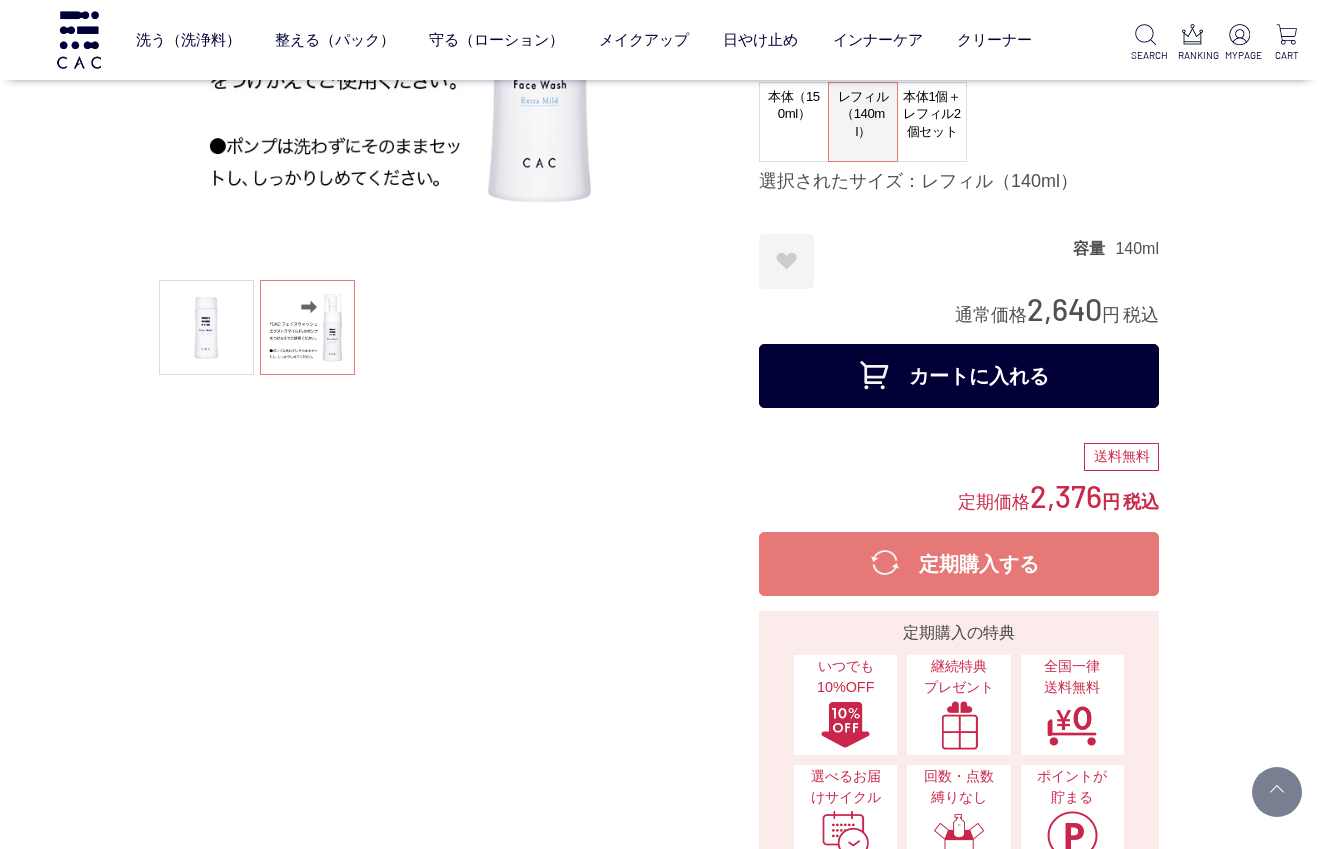 click on "カートに入れる" at bounding box center (959, 376) 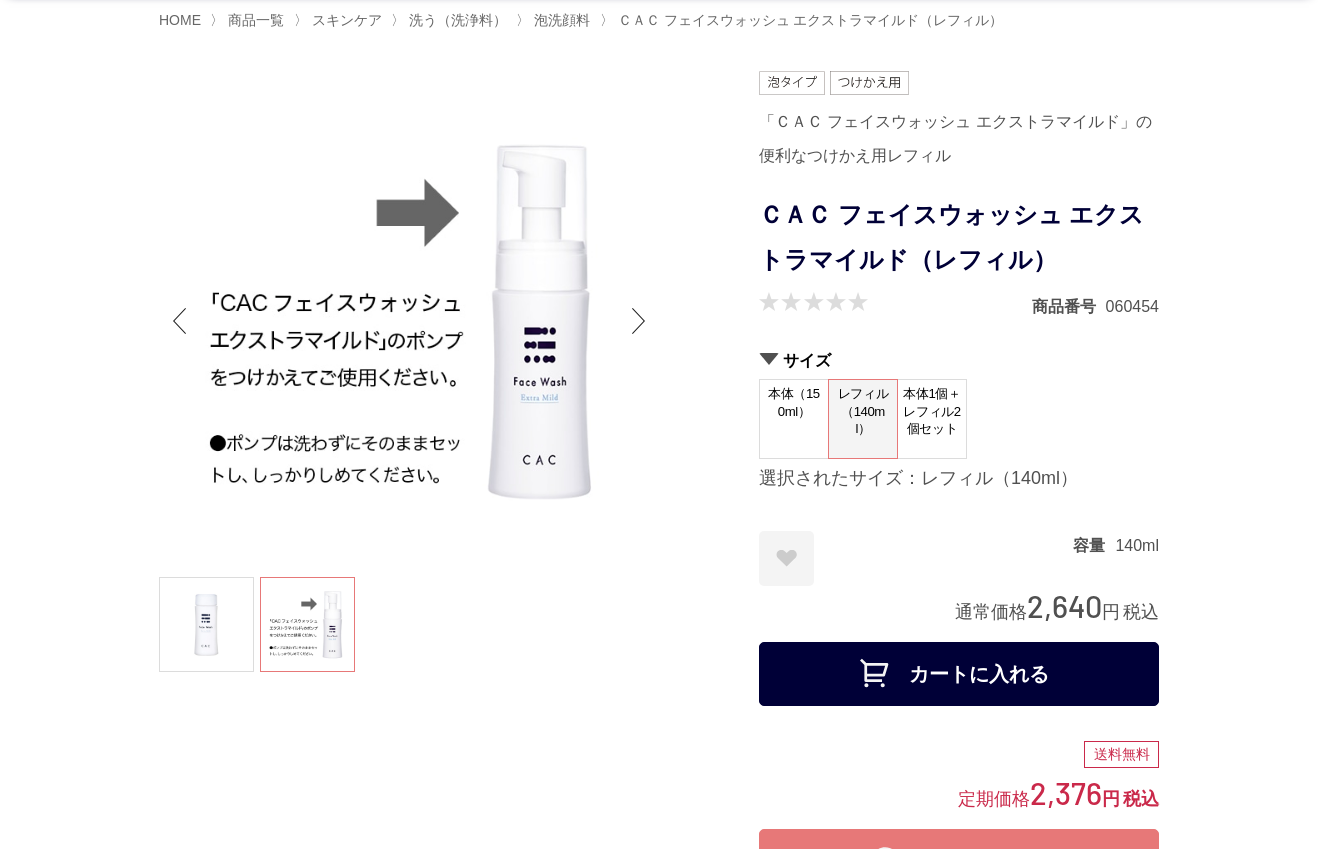scroll, scrollTop: 0, scrollLeft: 0, axis: both 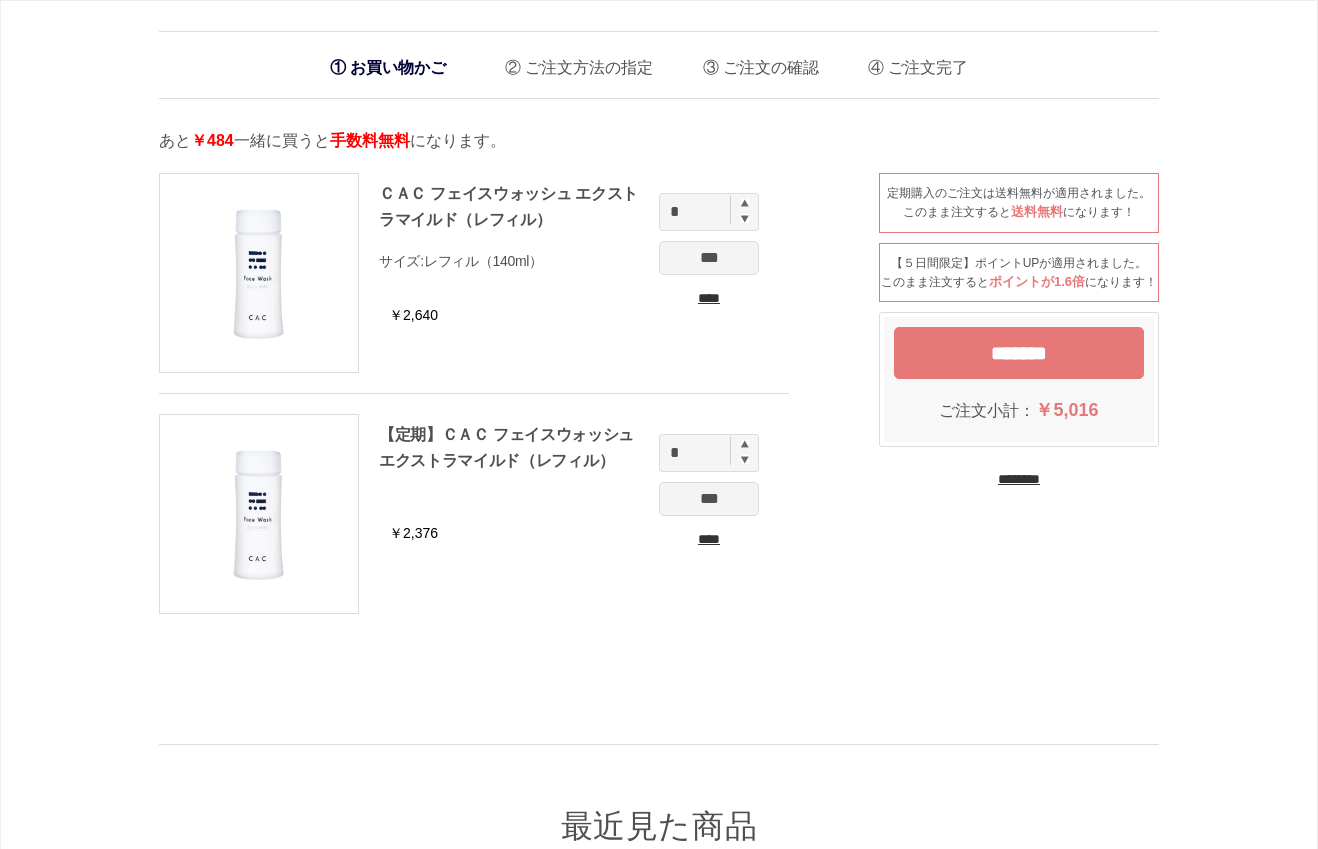 click on "****" at bounding box center (709, 298) 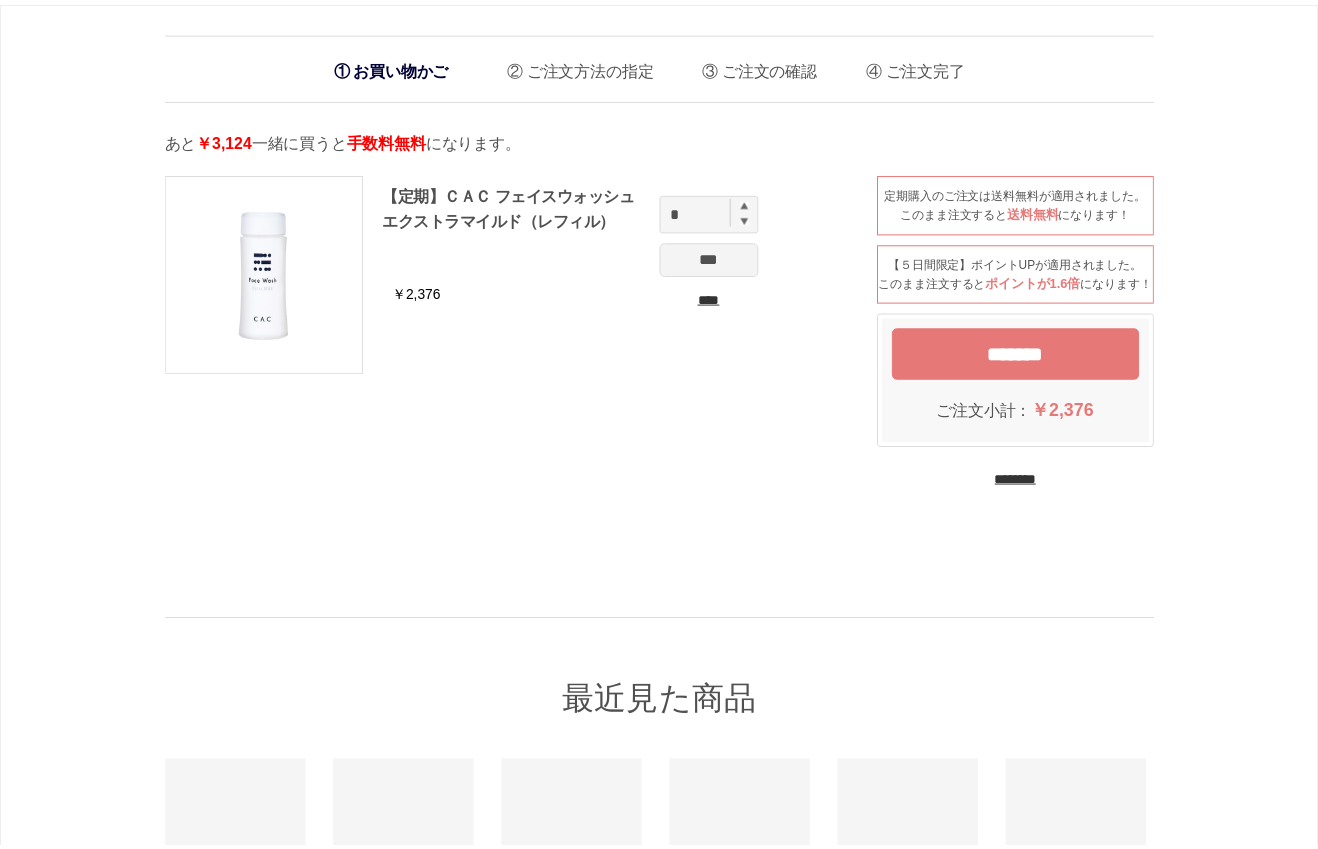 scroll, scrollTop: 0, scrollLeft: 0, axis: both 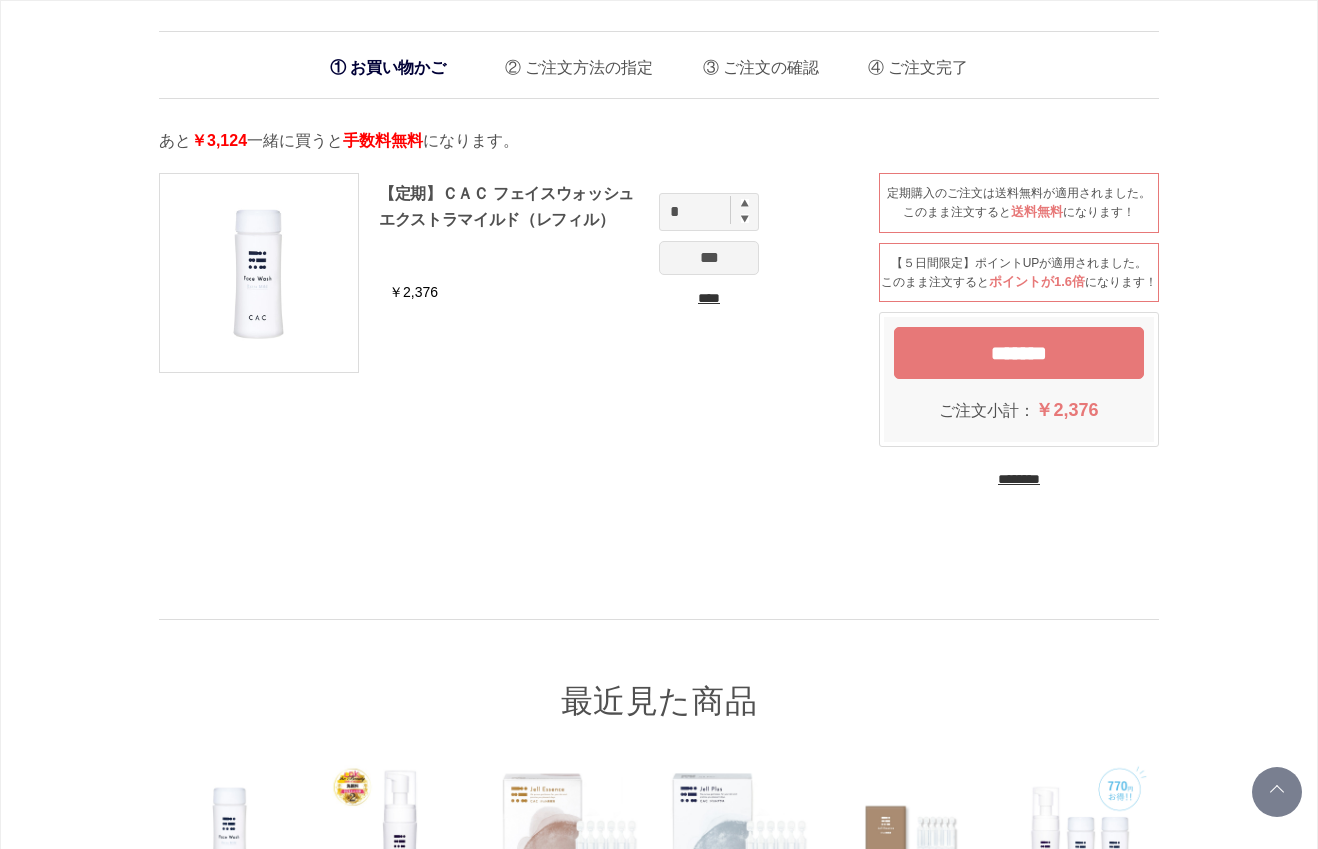 click on "*******" at bounding box center (1019, 353) 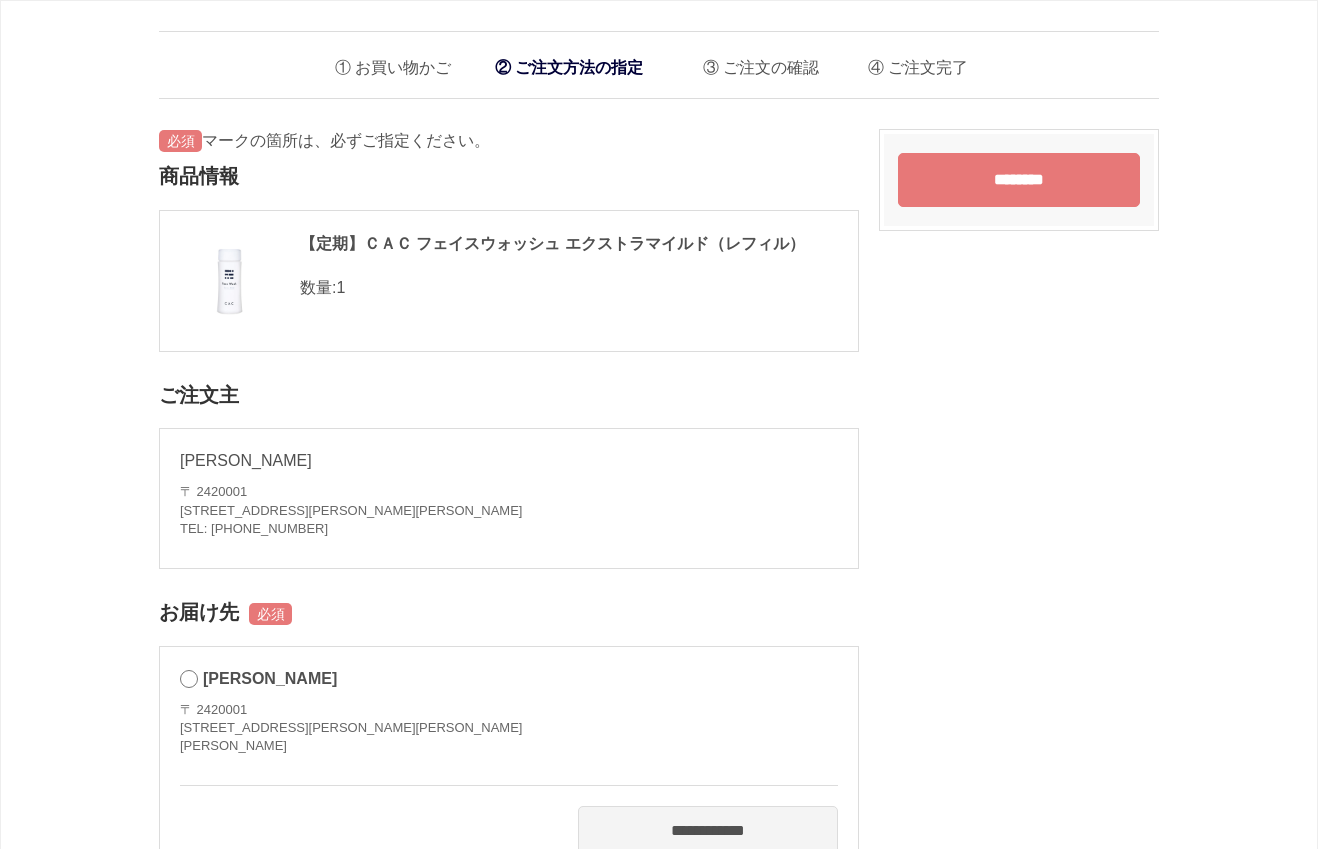 scroll, scrollTop: 0, scrollLeft: 0, axis: both 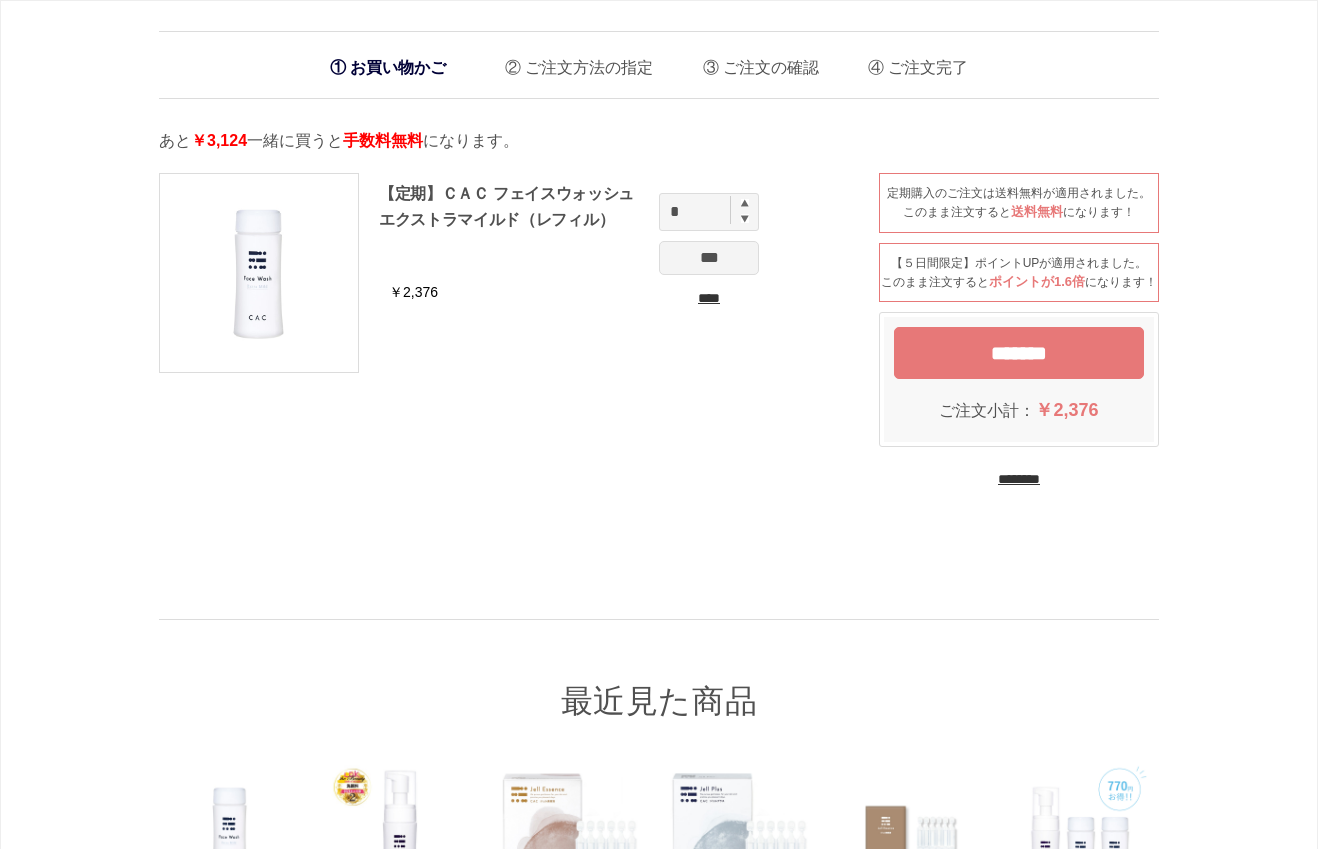 drag, startPoint x: 699, startPoint y: 350, endPoint x: 734, endPoint y: 372, distance: 41.340054 